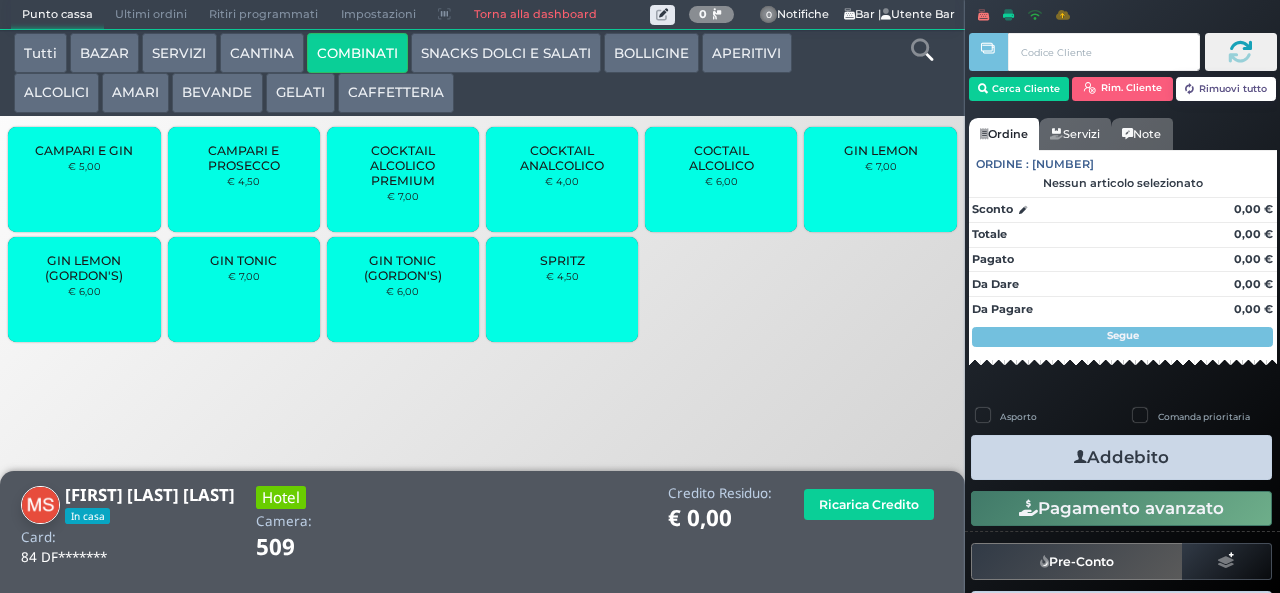 scroll, scrollTop: 0, scrollLeft: 0, axis: both 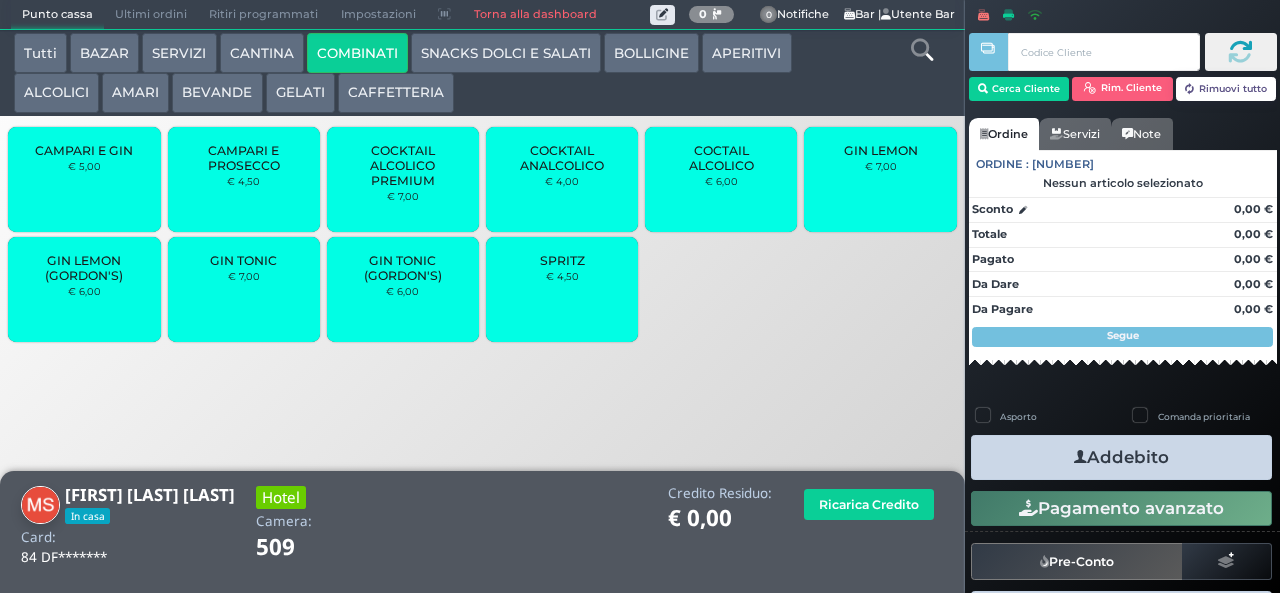 click on "SPRITZ" at bounding box center (562, 260) 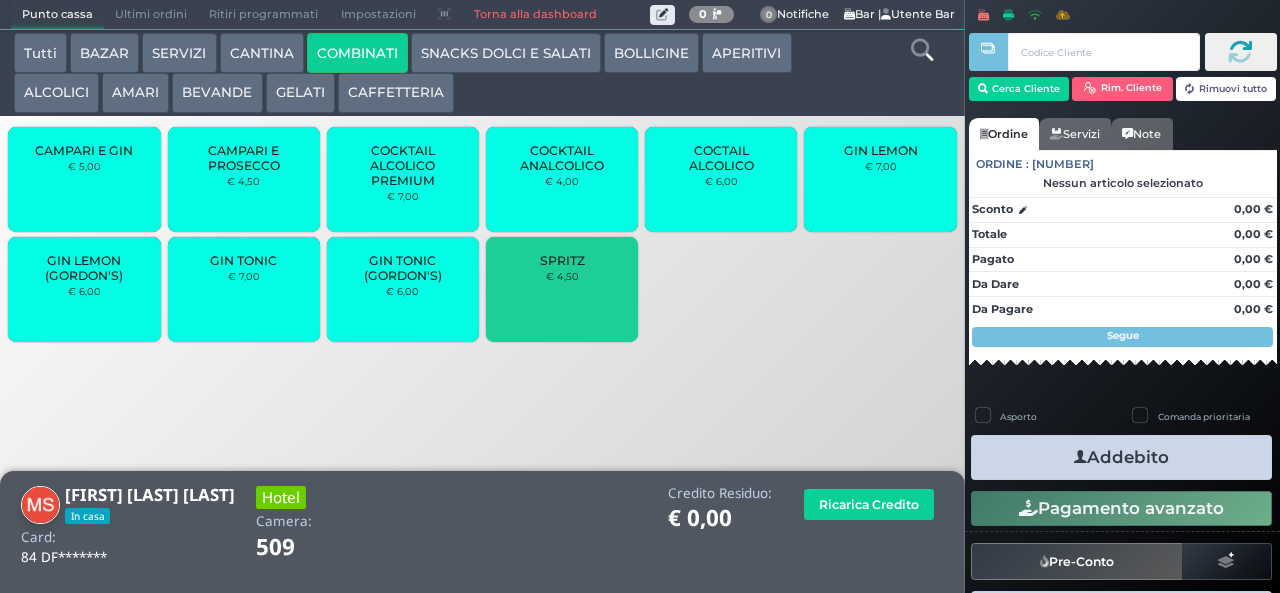 click on "SPRITZ" at bounding box center (562, 260) 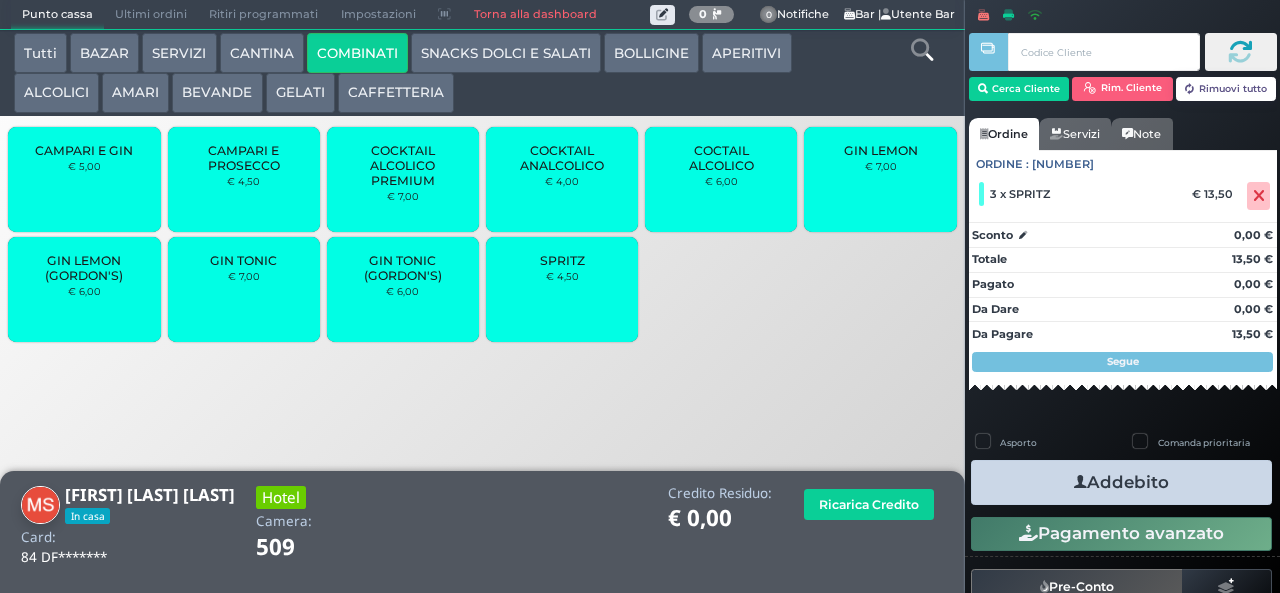 click on "COCKTAIL ALCOLICO PREMIUM" at bounding box center (403, 165) 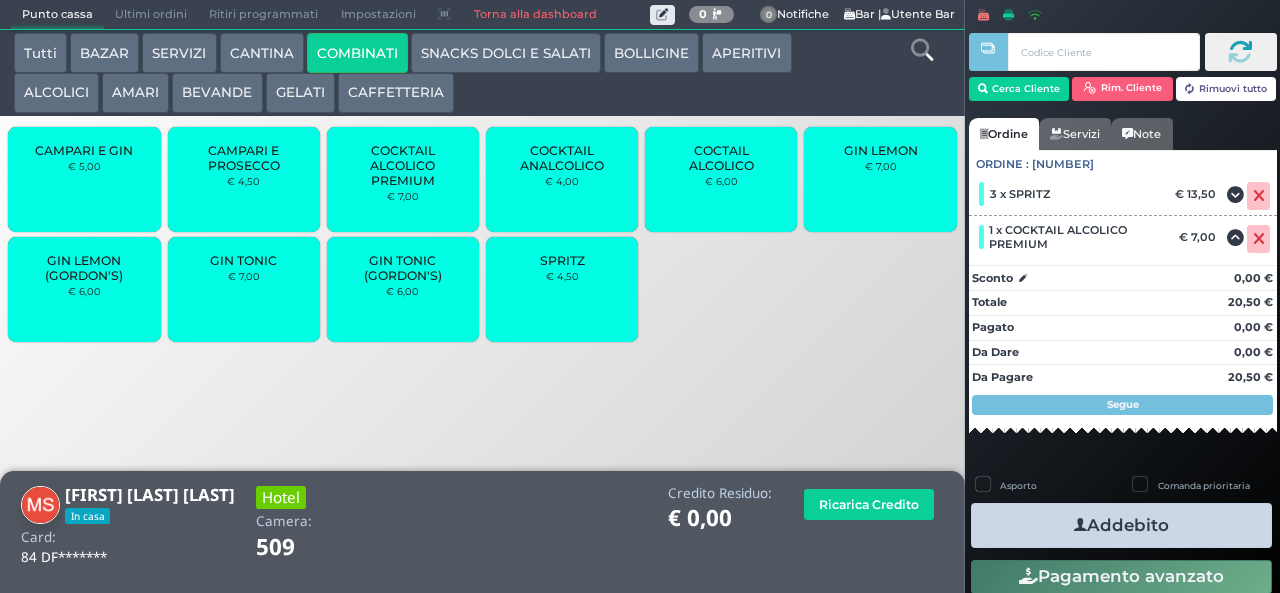 click on "GELATI" at bounding box center (300, 93) 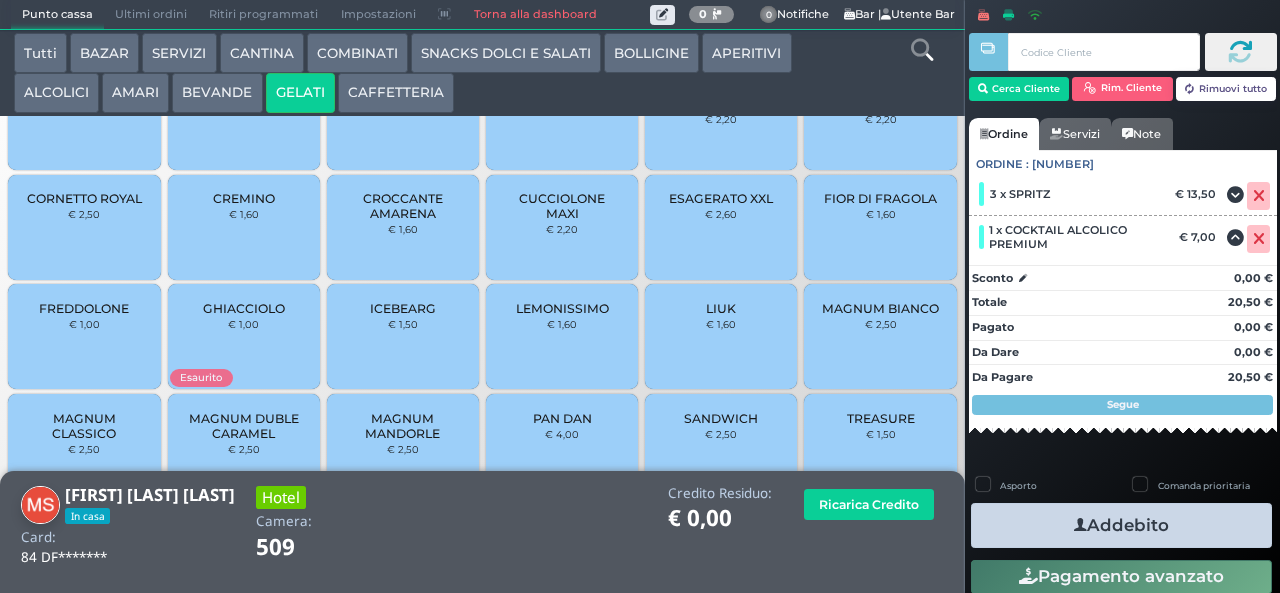 scroll, scrollTop: 133, scrollLeft: 0, axis: vertical 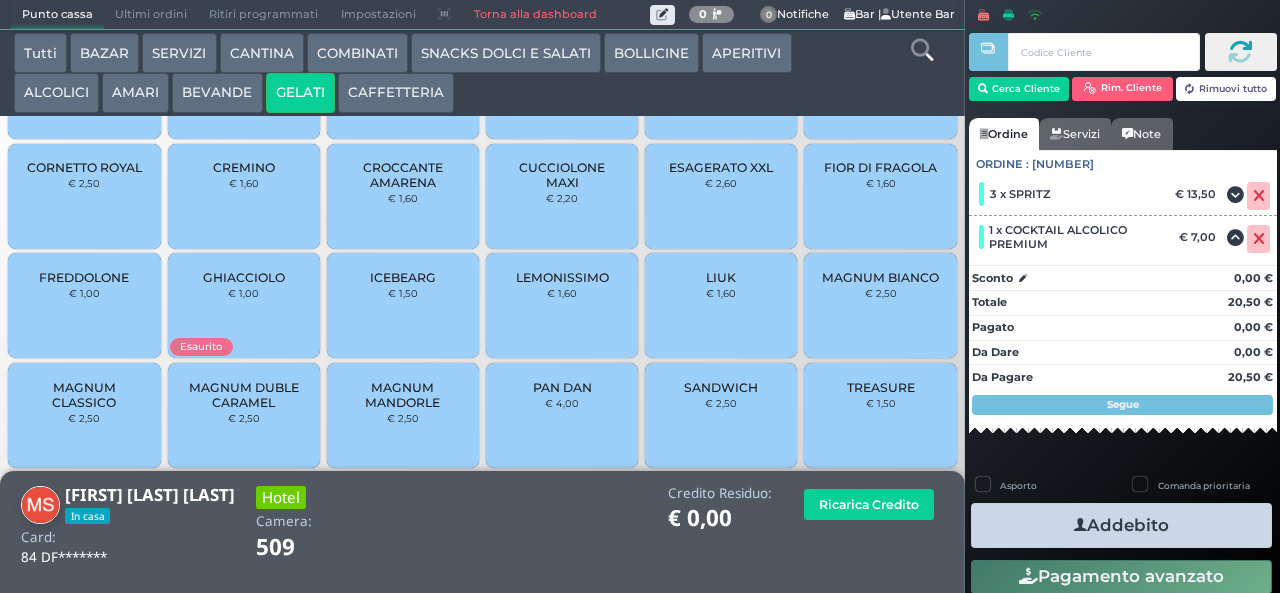 click on "GHIACCIOLO" at bounding box center [244, 277] 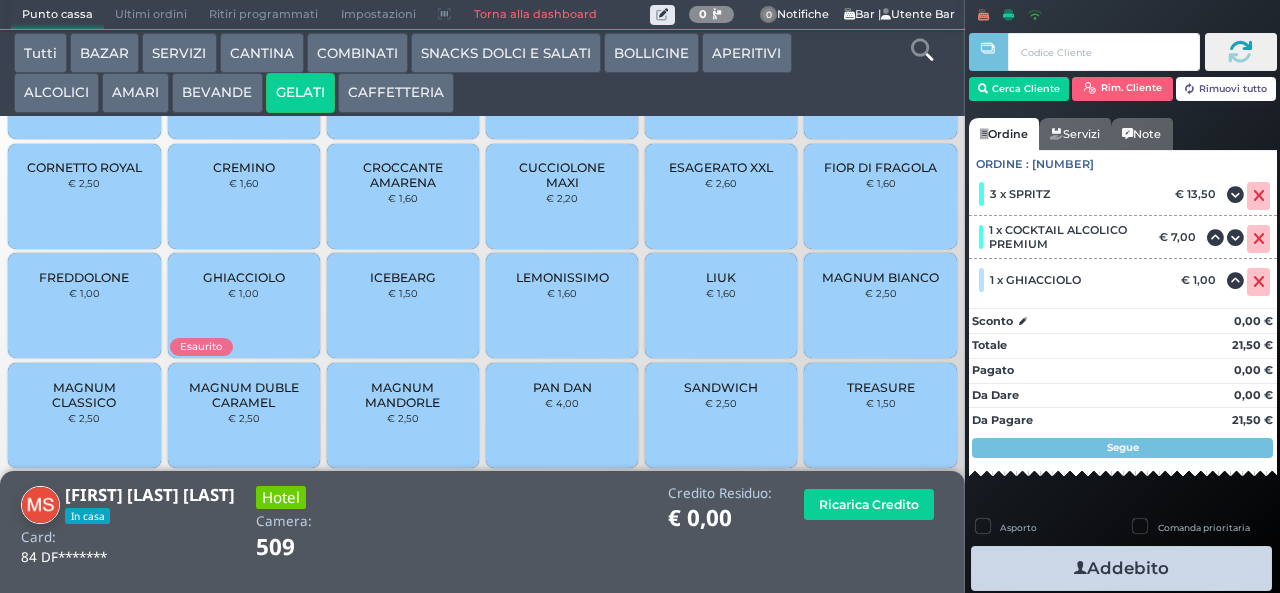 click on "Addebito" at bounding box center [1121, 568] 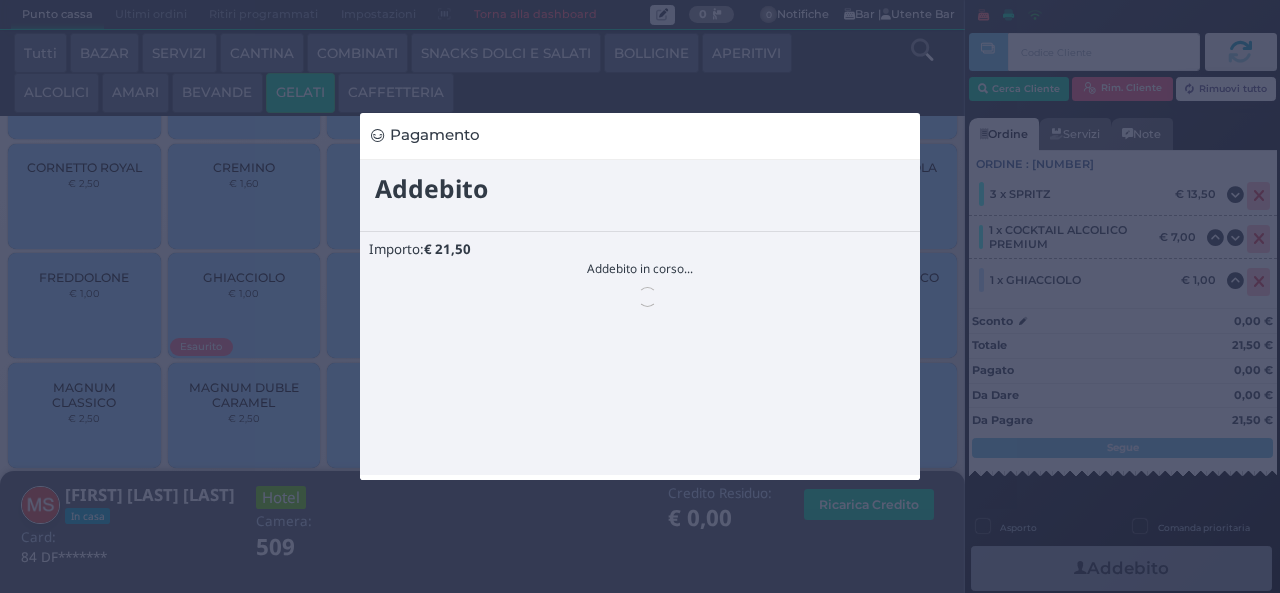 scroll, scrollTop: 0, scrollLeft: 0, axis: both 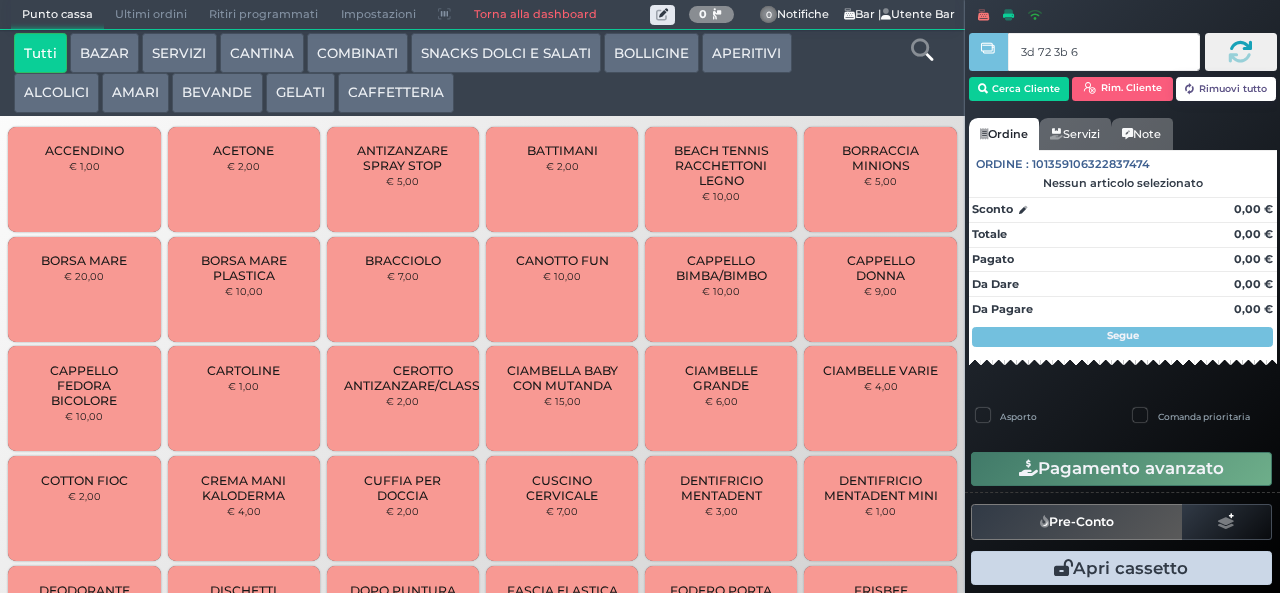 type on "3d 72 3b 67" 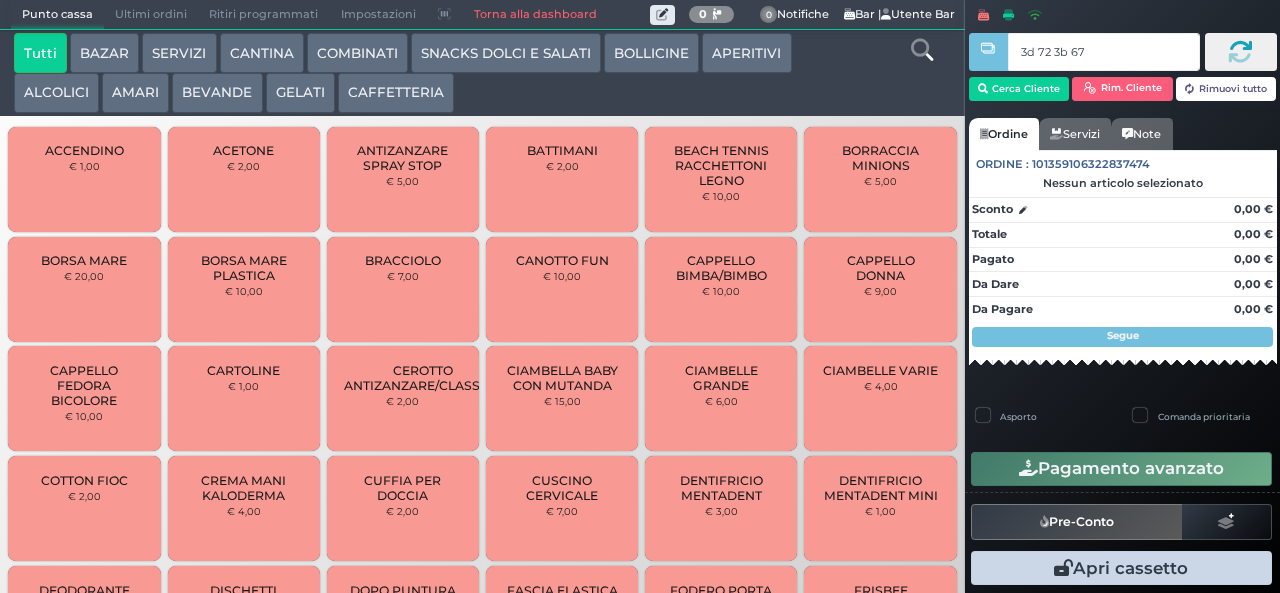 type 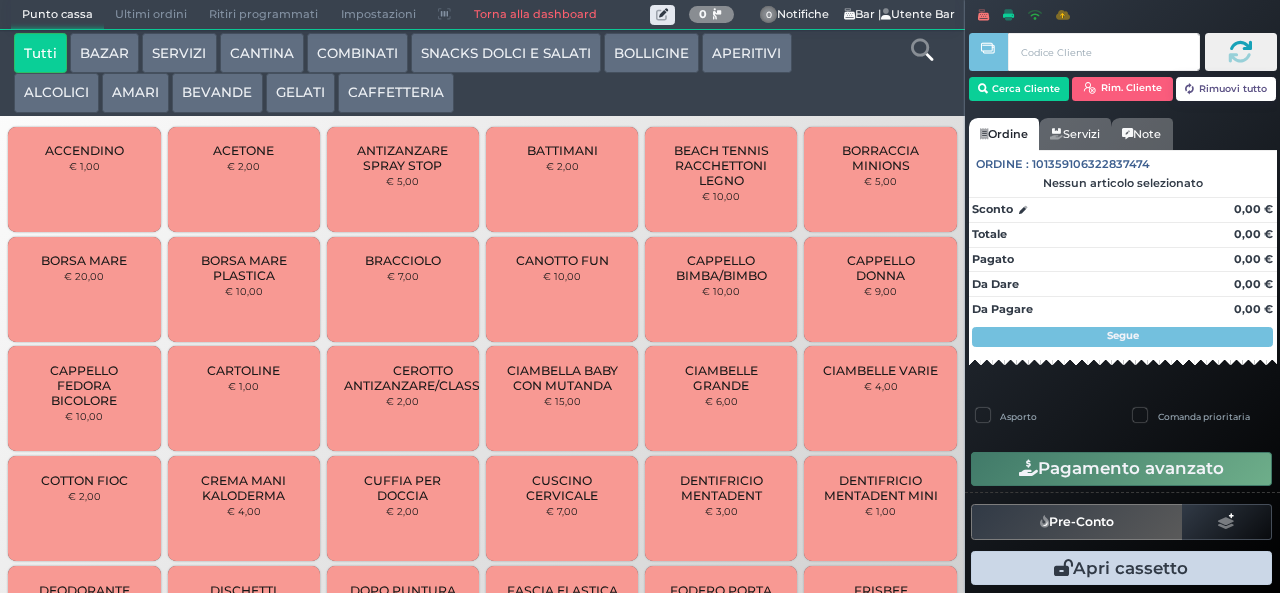 click at bounding box center [0, 0] 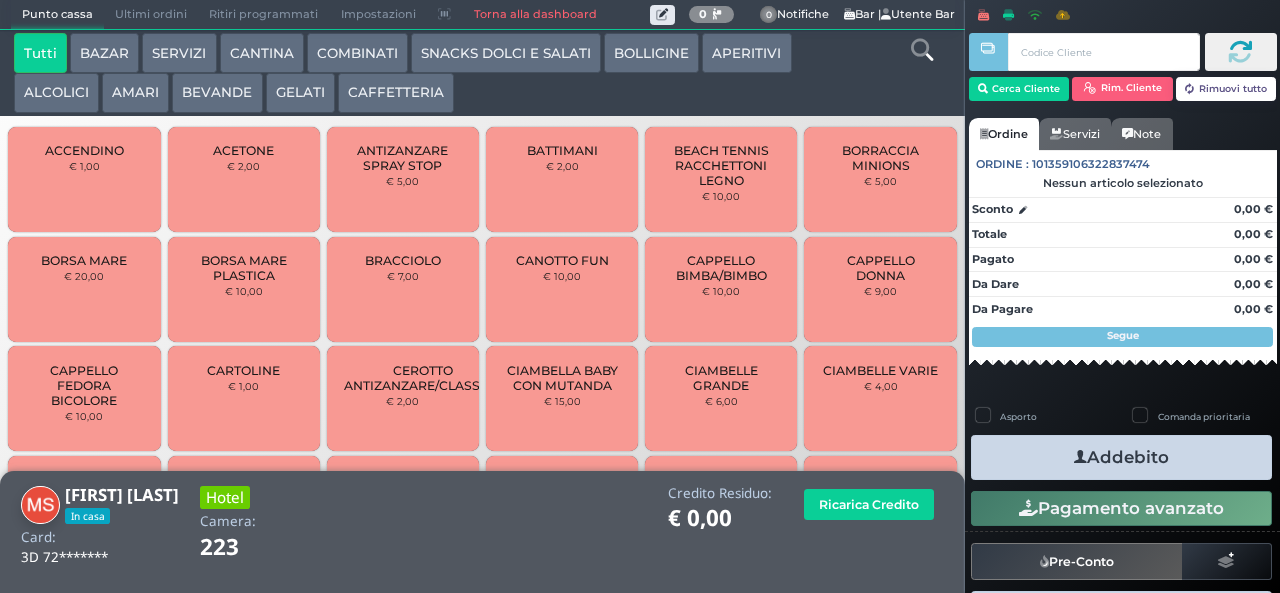 click on "GELATI" at bounding box center (300, 93) 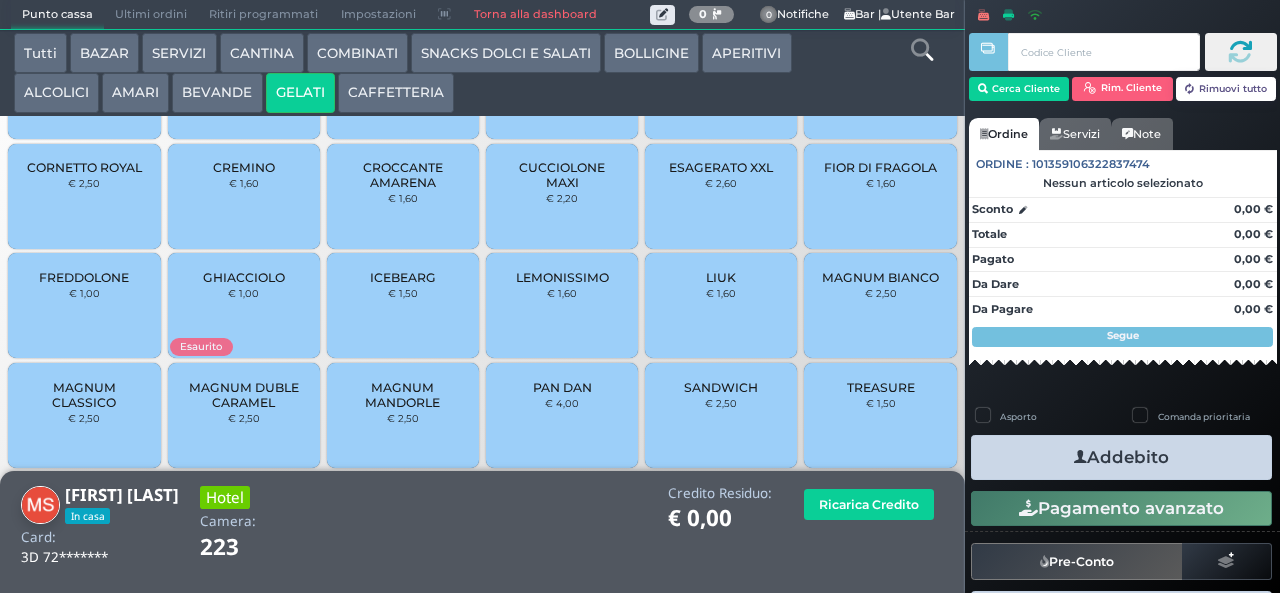 scroll, scrollTop: 0, scrollLeft: 0, axis: both 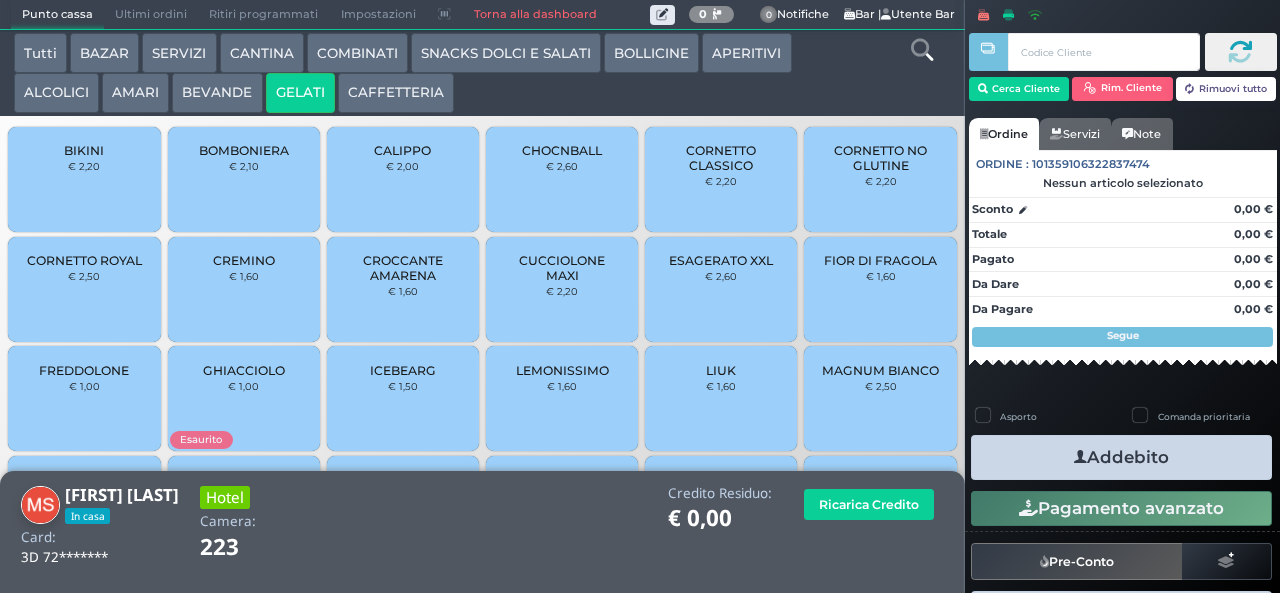 click on "GHIACCIOLO" at bounding box center (244, 370) 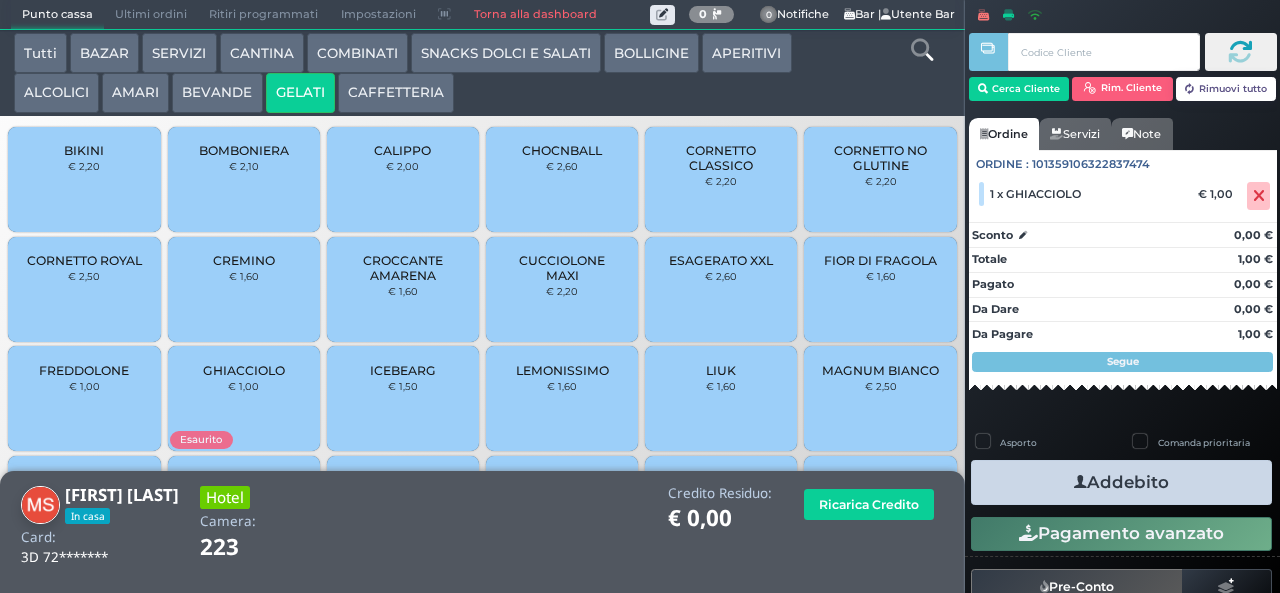 click on "Addebito" at bounding box center (1121, 482) 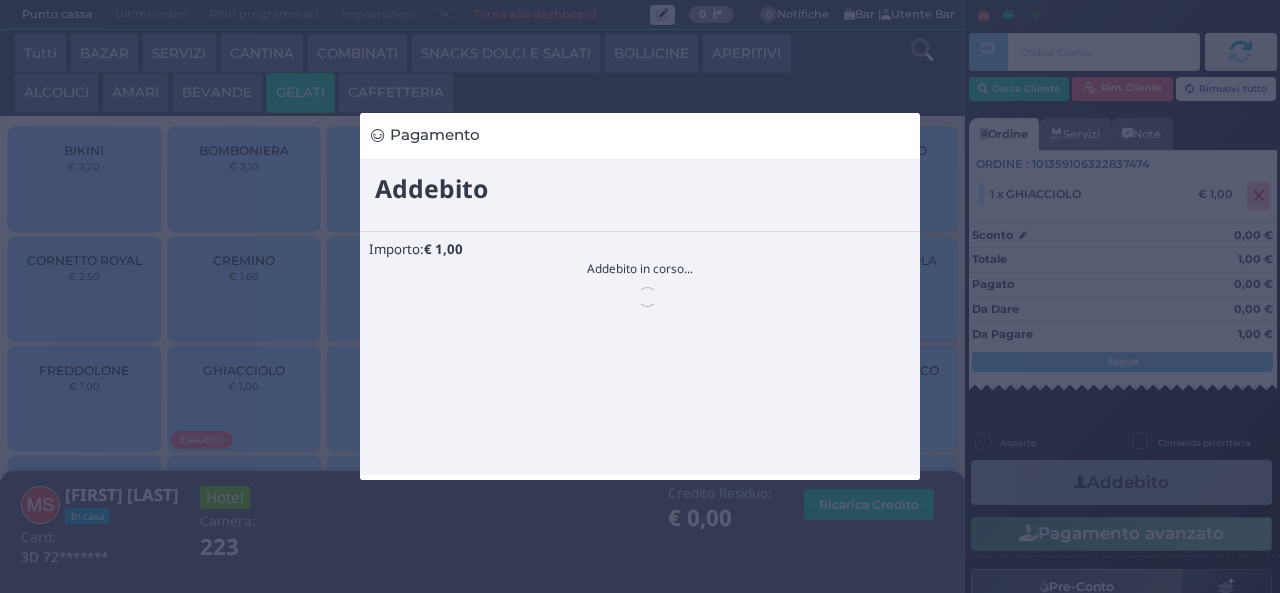 scroll, scrollTop: 0, scrollLeft: 0, axis: both 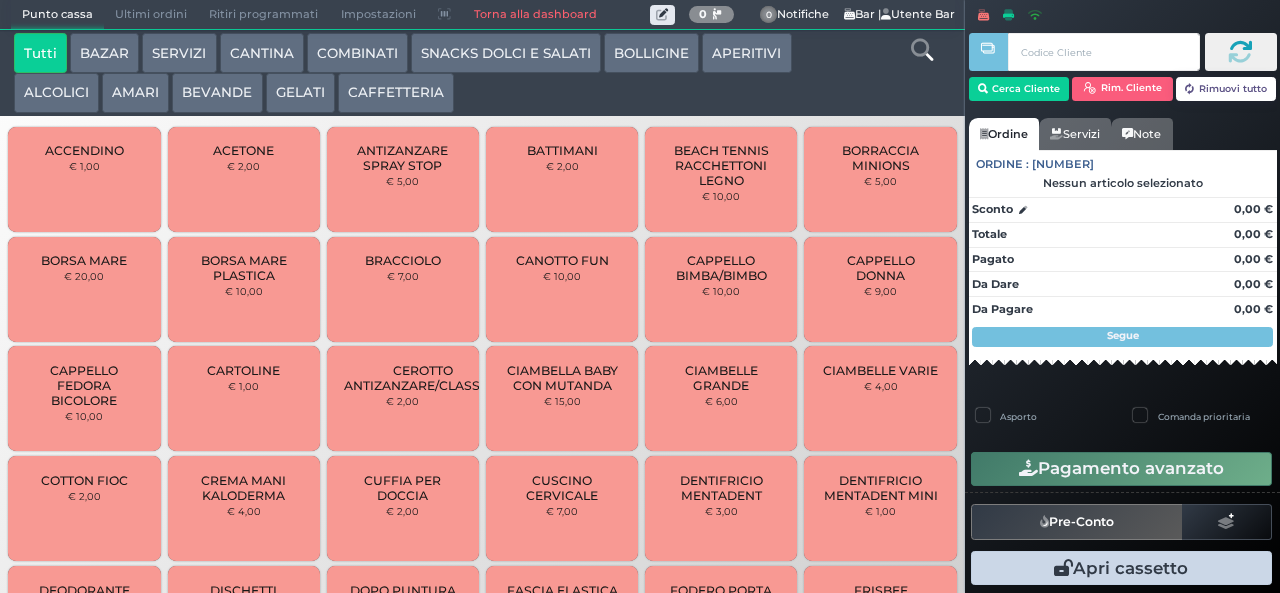 click on "SNACKS DOLCI E SALATI" at bounding box center [506, 53] 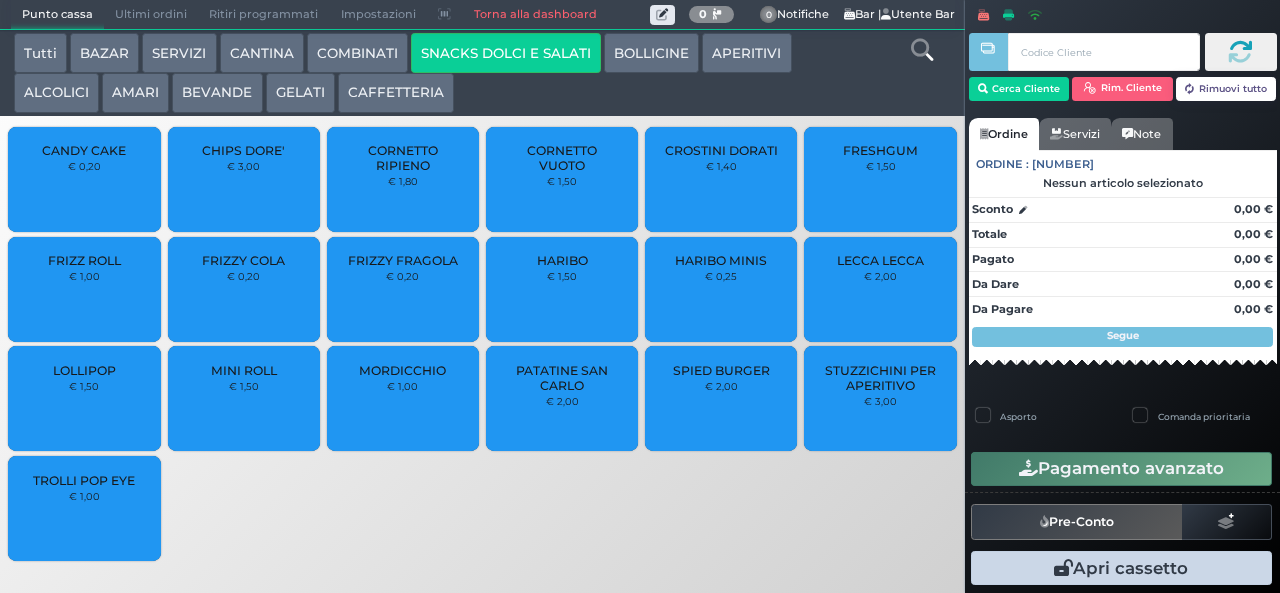 click on "CROSTINI DORATI" at bounding box center (721, 150) 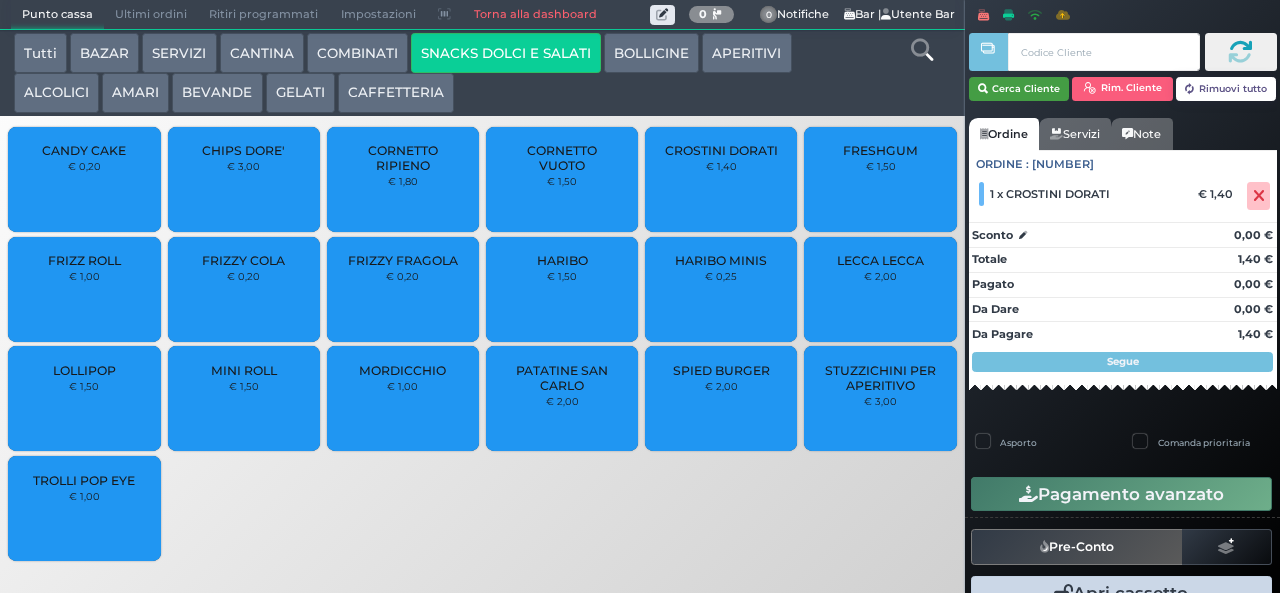 click on "Cerca Cliente" at bounding box center (1019, 89) 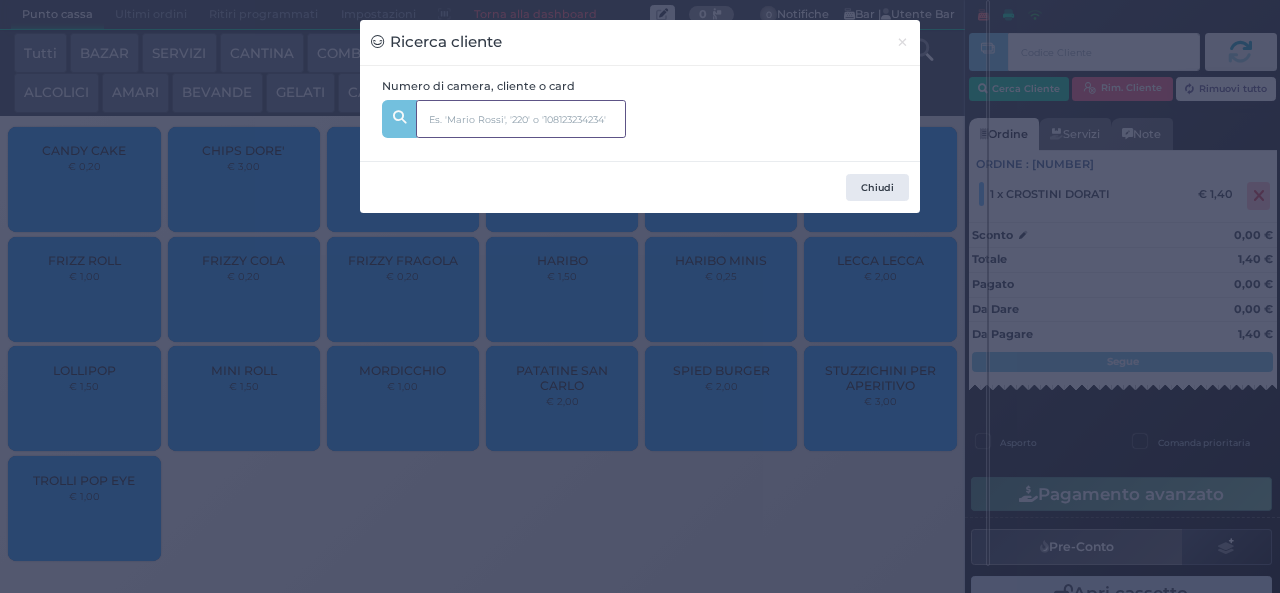 click at bounding box center (521, 119) 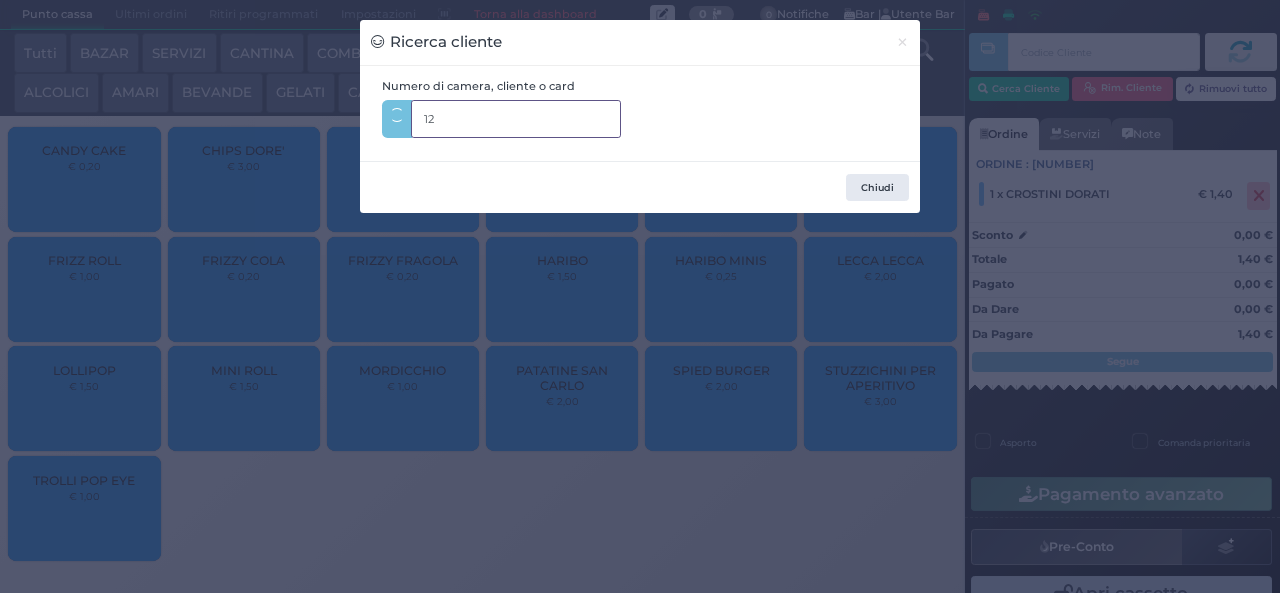 type on "123" 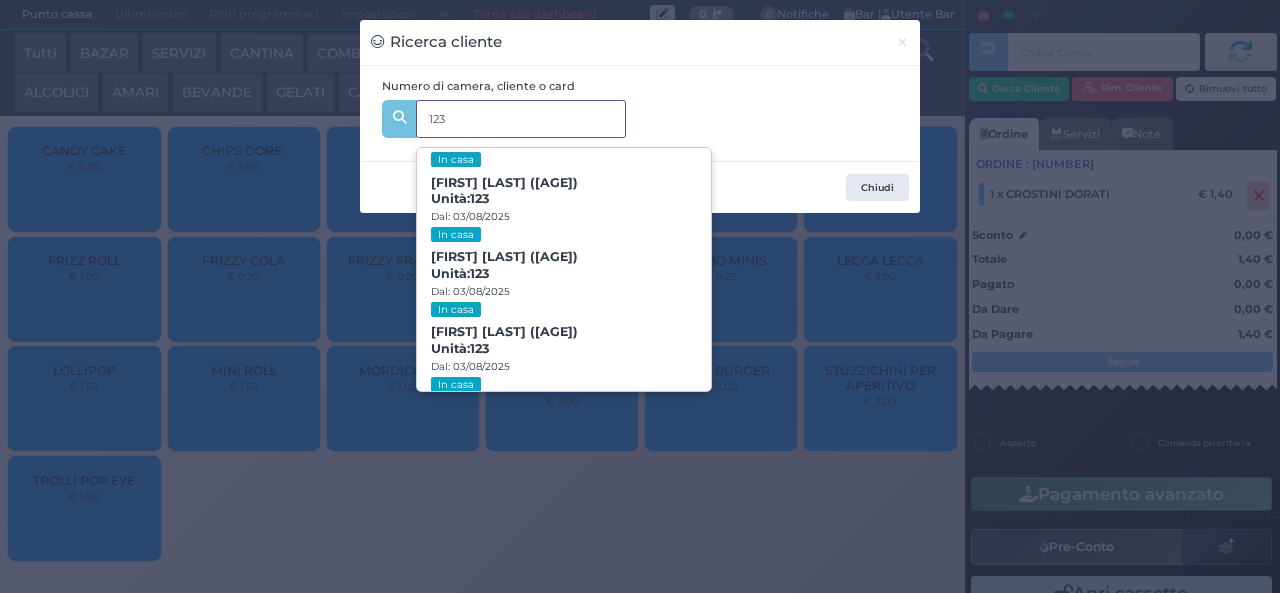 scroll, scrollTop: 197, scrollLeft: 0, axis: vertical 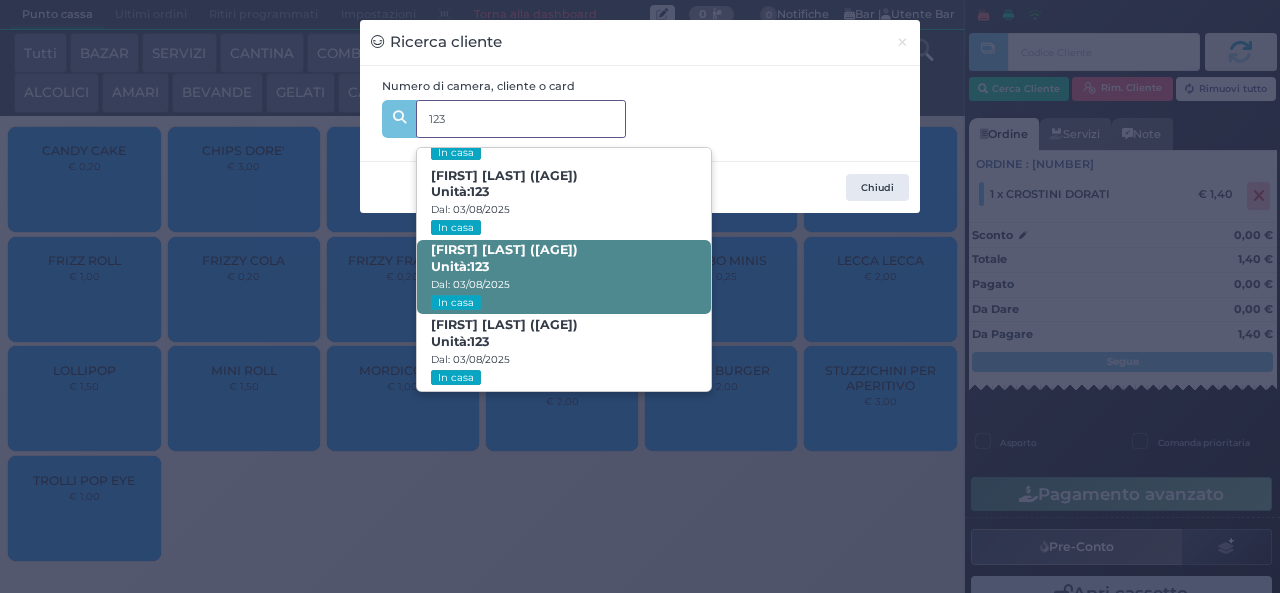 click on "LIBORIO TRUBIA (34) Unità:  123 Dal: 03/08/2025 In casa" at bounding box center [563, 277] 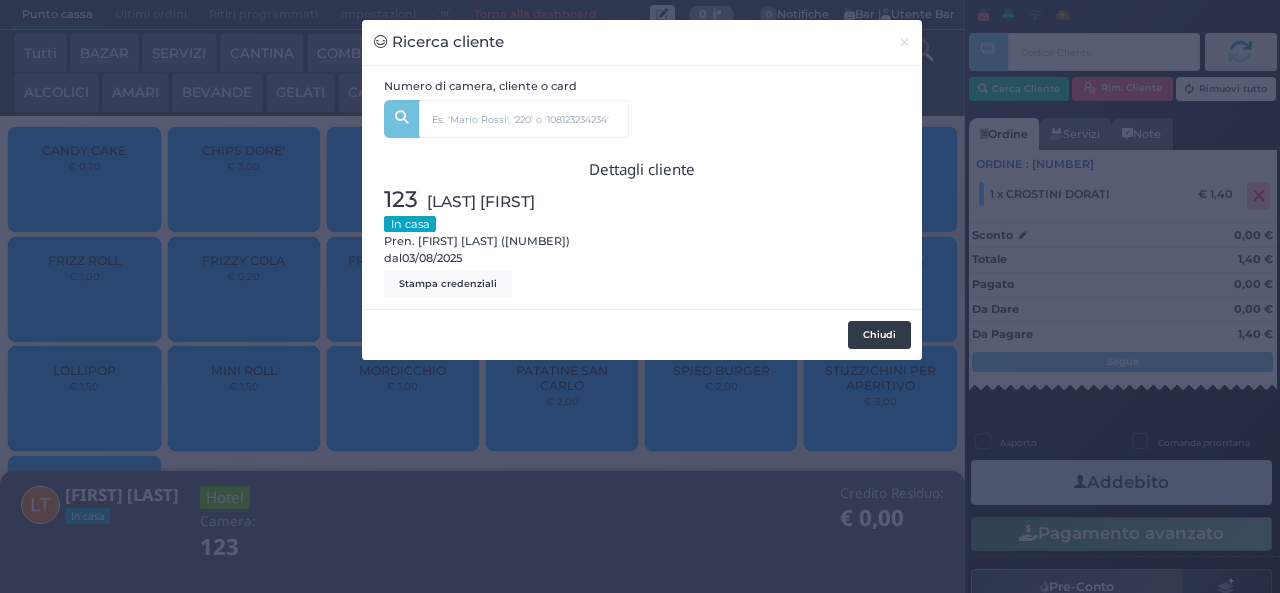 click on "Chiudi" at bounding box center (879, 335) 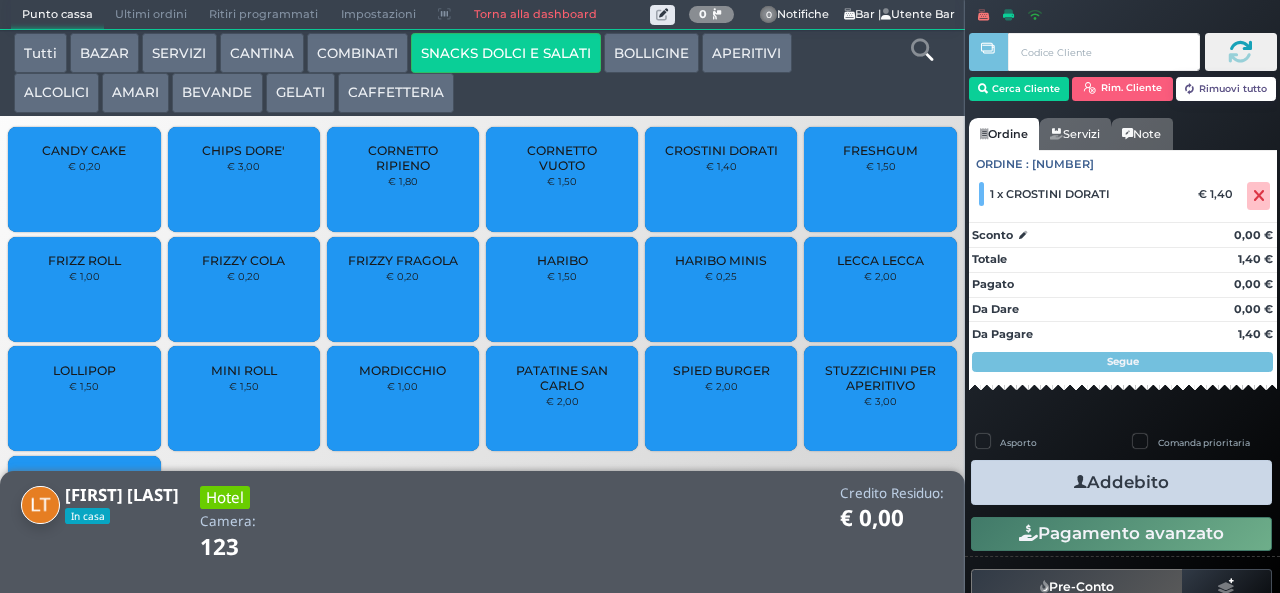 click on "Addebito" at bounding box center [1121, 482] 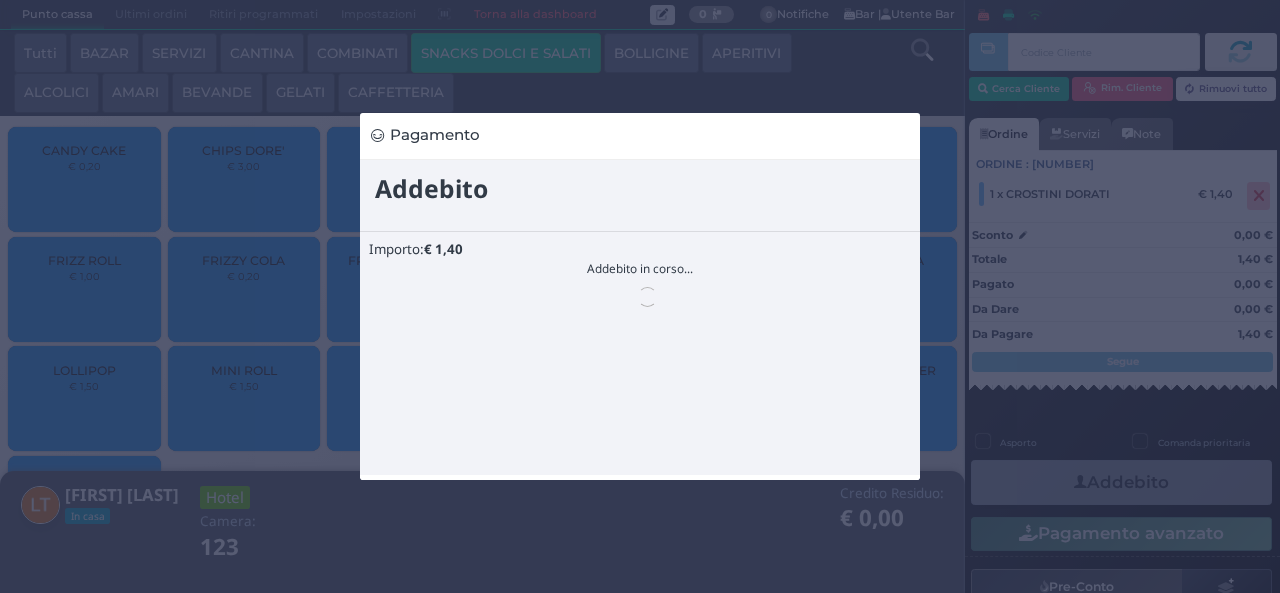 scroll, scrollTop: 0, scrollLeft: 0, axis: both 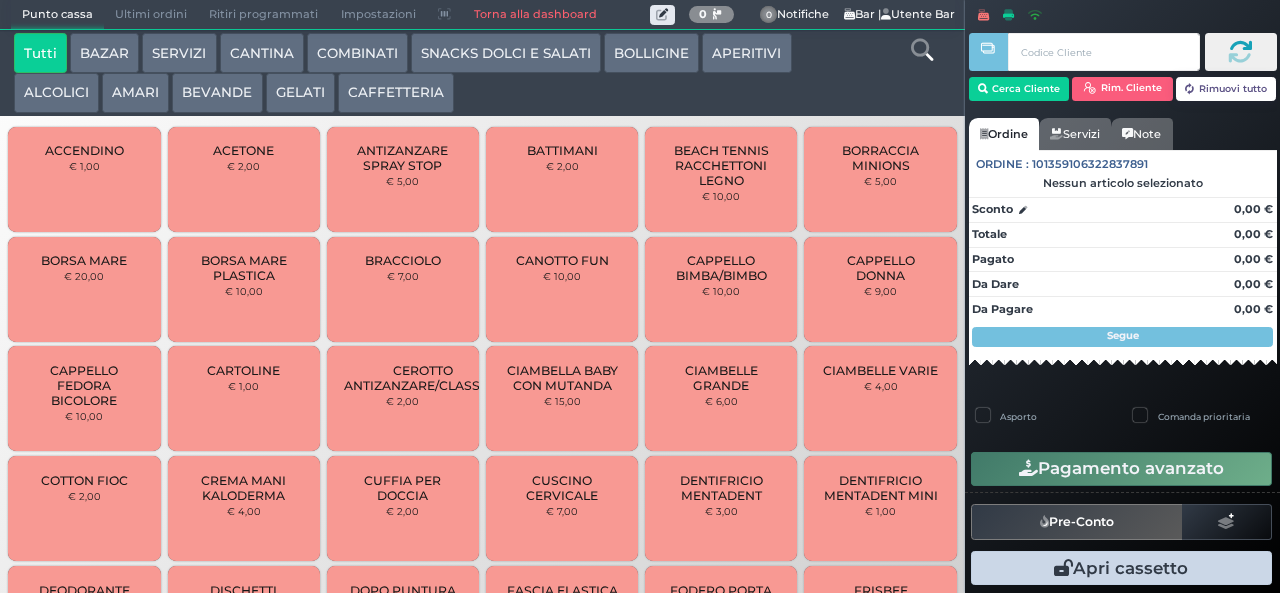 click on "COMBINATI" at bounding box center (357, 53) 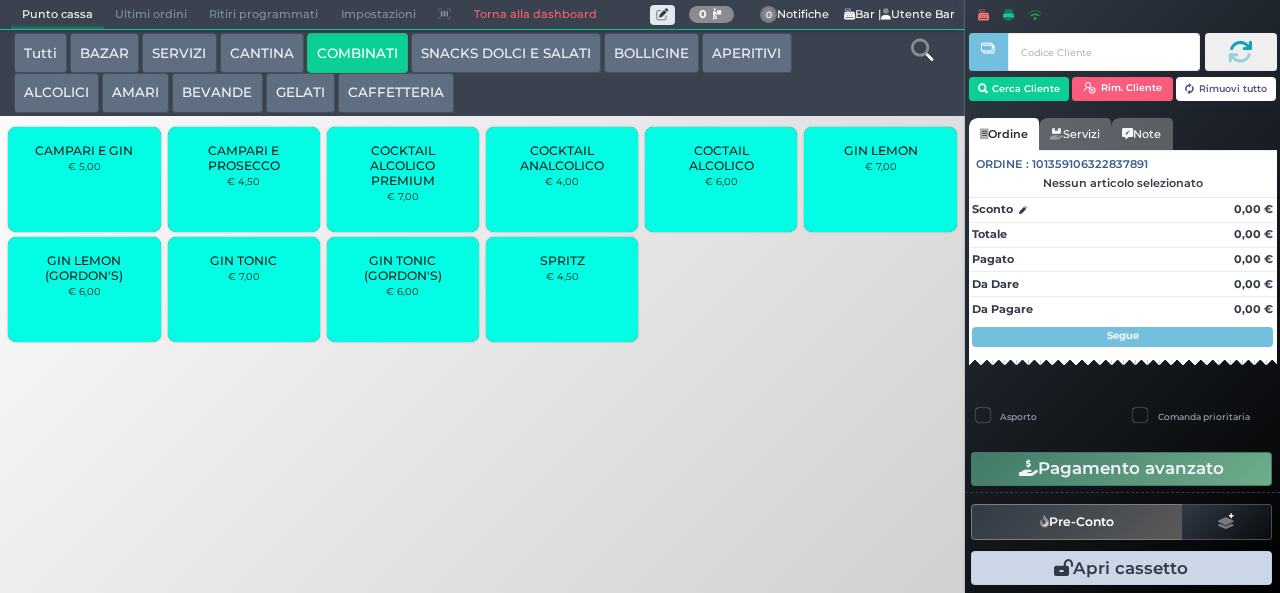 click on "CAMPARI E PROSECCO" at bounding box center [243, 158] 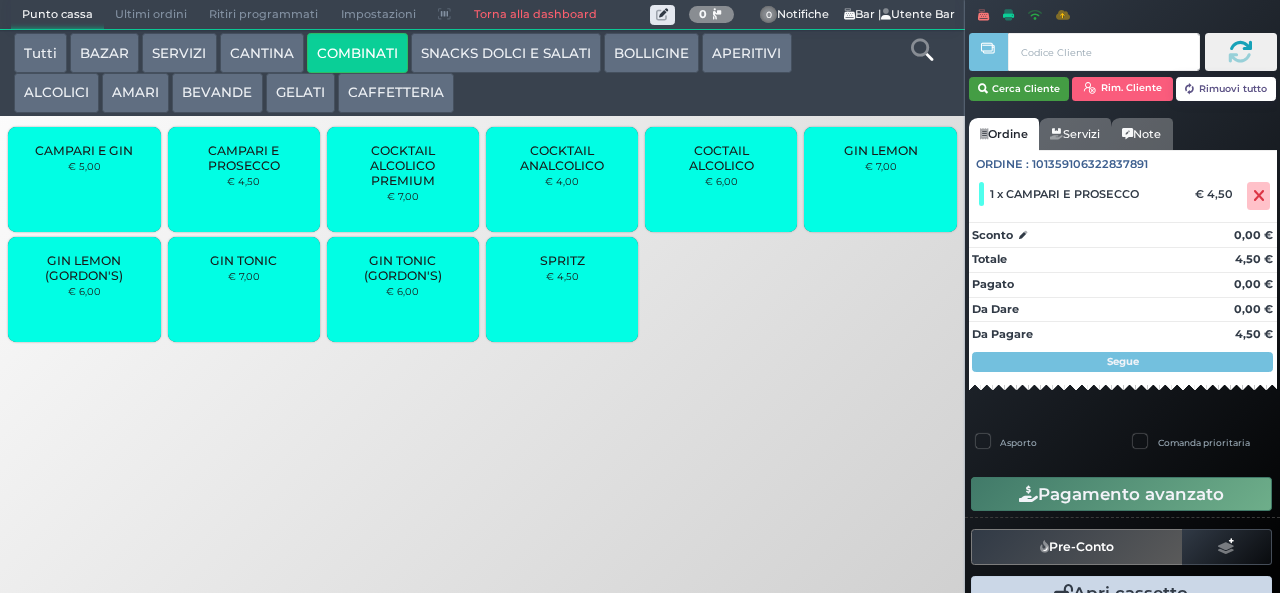 click on "Cerca Cliente" at bounding box center (1019, 89) 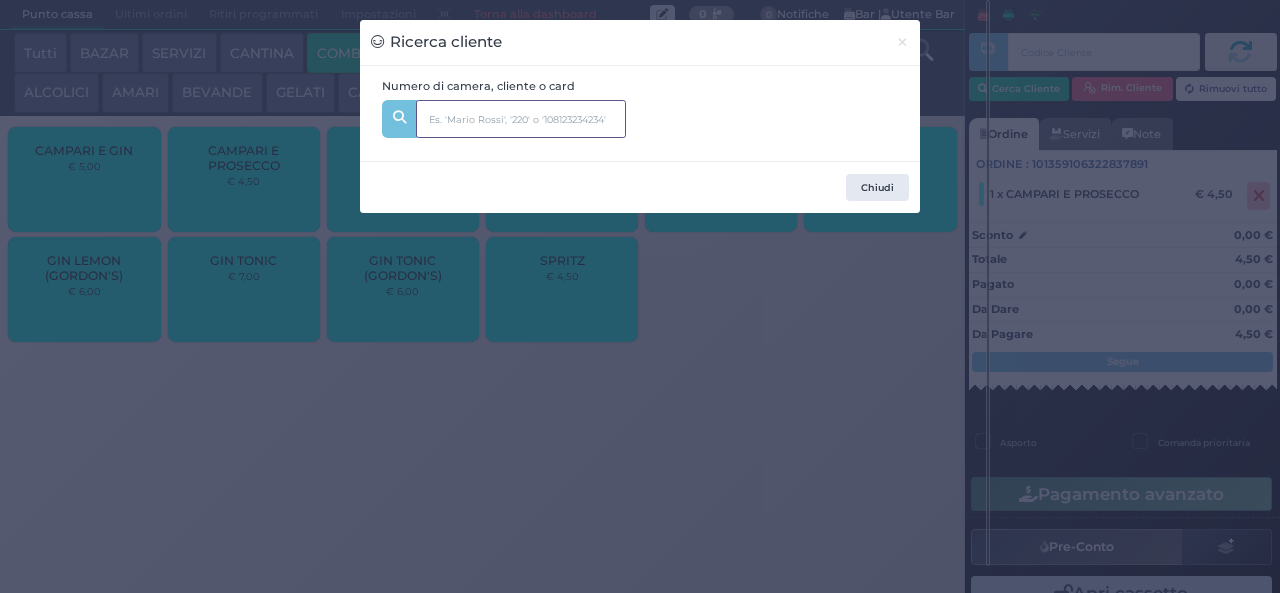 click at bounding box center (521, 119) 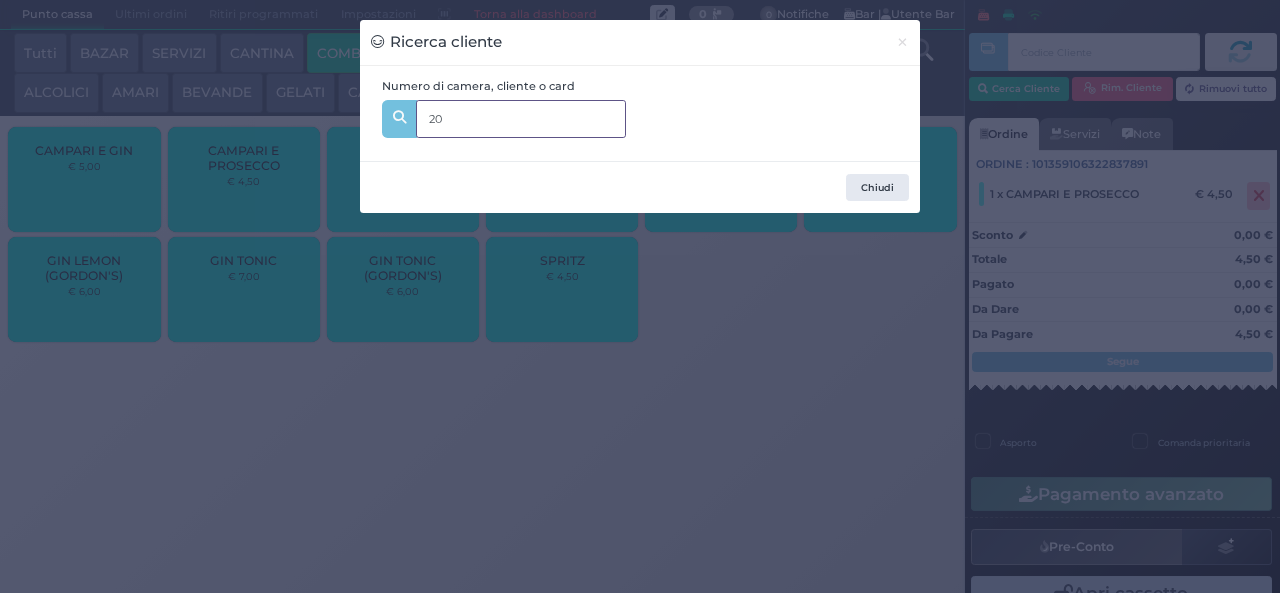 type on "204" 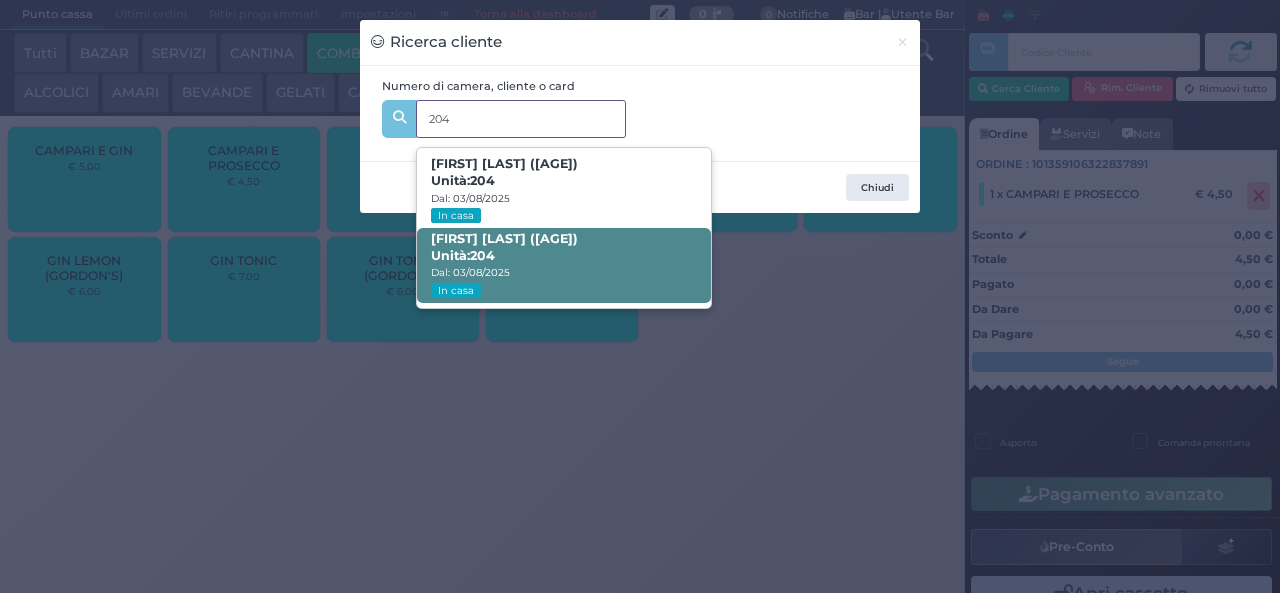 click on "[FIRST] [LAST] ([AGE]) Unità:  [NUMBER] Dal: [DATE] In casa" at bounding box center (563, 265) 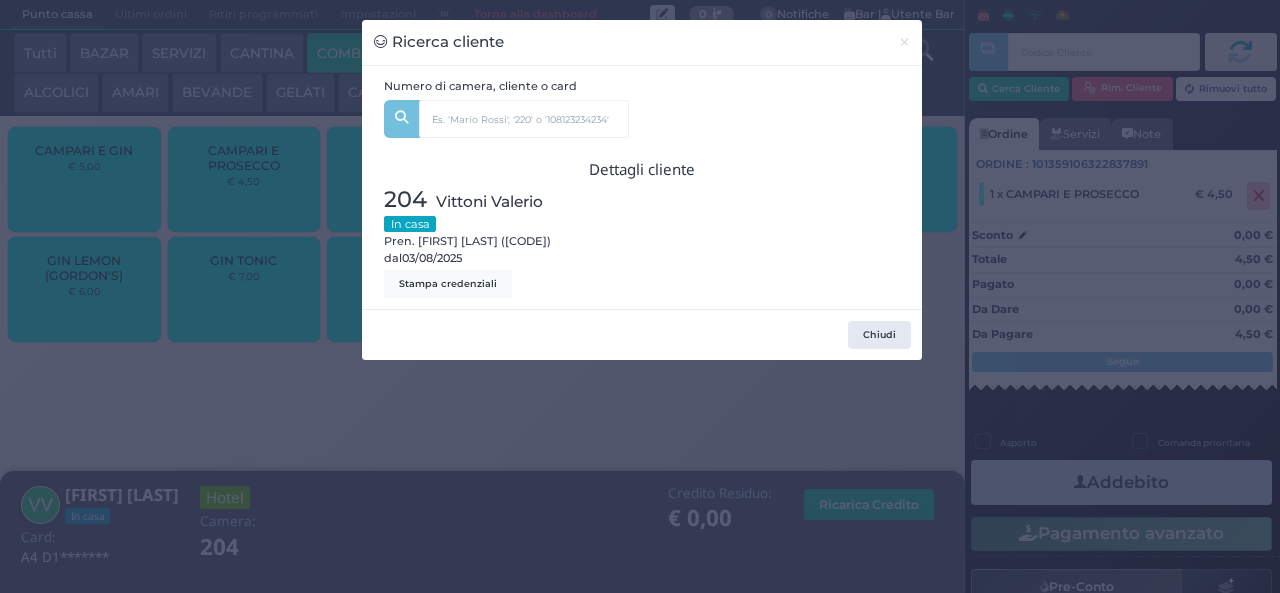 click on "Ricerca cliente
×
Numero di camera, cliente o card
[NUMBER] [LAST]  ([AGE]) Unità:  [NUMBER] Dal: [DATE] In casa [FIRST] [LAST] ([AGE]) Unità:  [NUMBER] Dal: [DATE] In casa
Dettagli cliente
[NUMBER]
[LAST] [FIRST]
In casa
Pren. [FIRST] [LAST] ([CODE])  dal  [DATE]
Stampa credenziali
Chiudi" at bounding box center [640, 296] 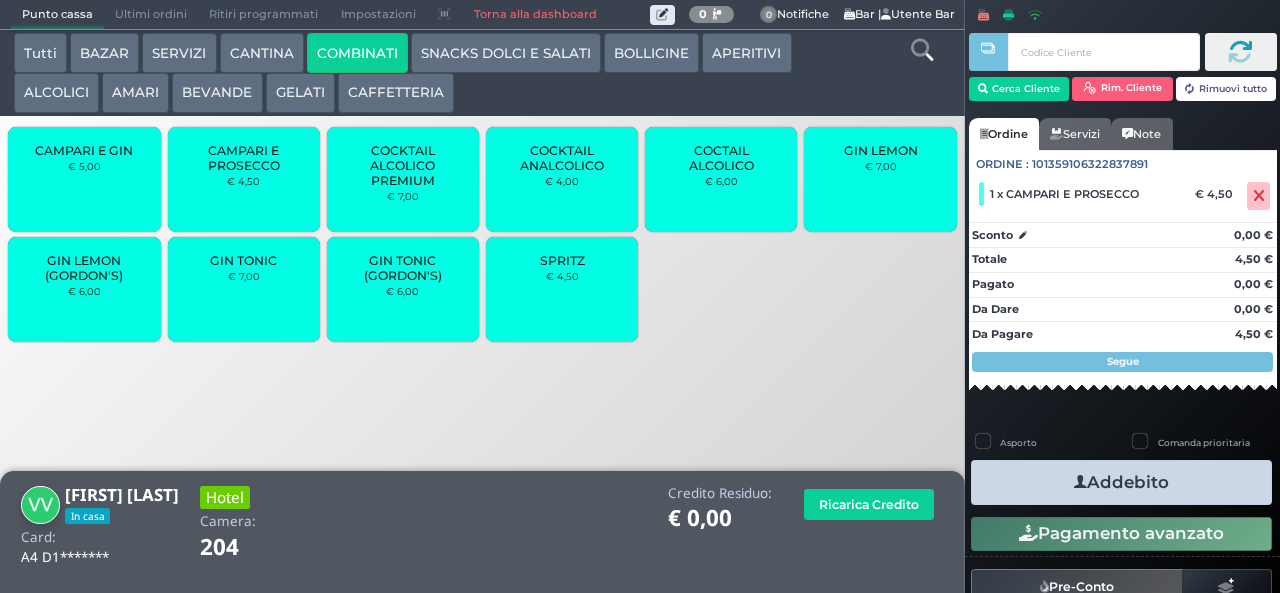 click at bounding box center (1080, 482) 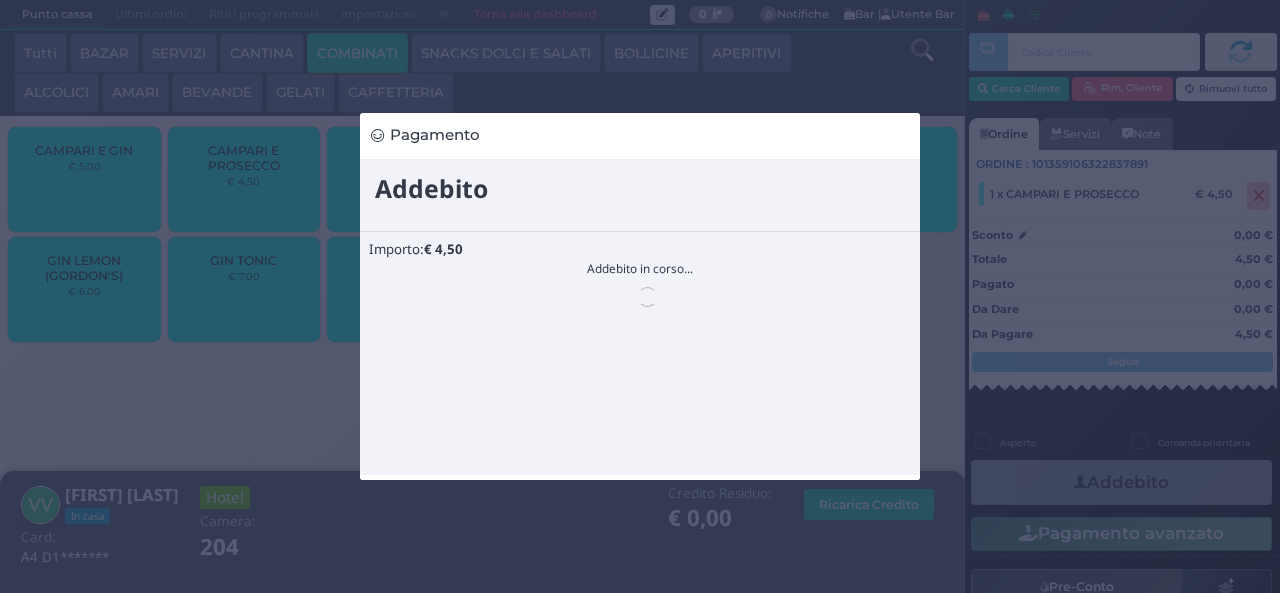 scroll, scrollTop: 0, scrollLeft: 0, axis: both 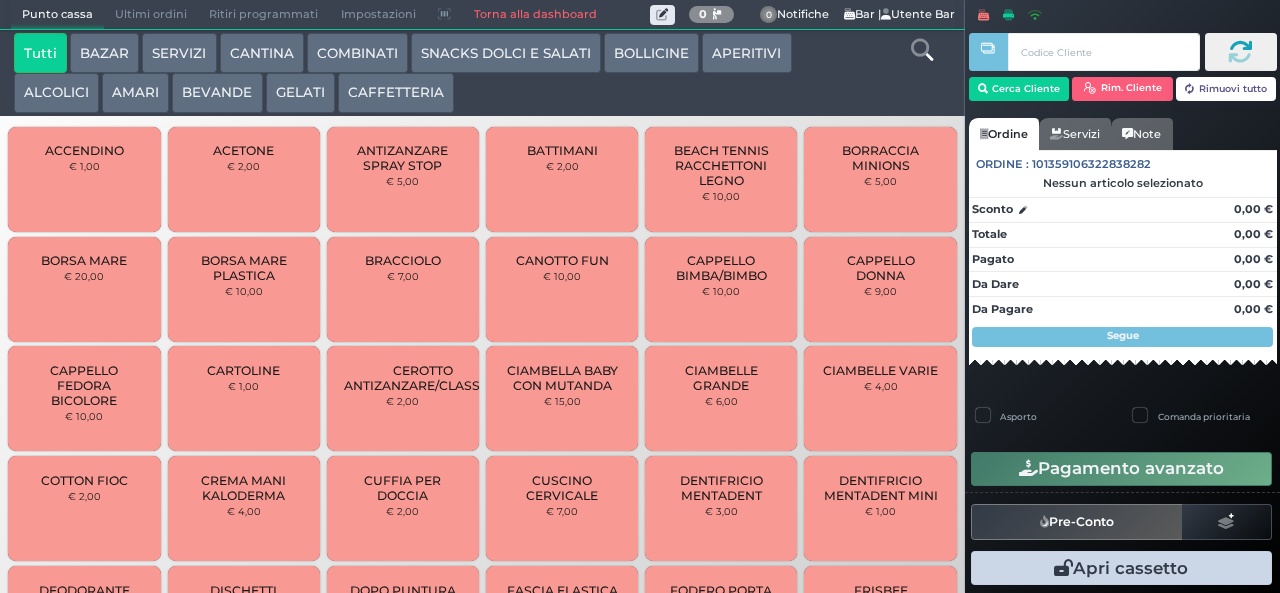 click on "COMBINATI" at bounding box center [357, 53] 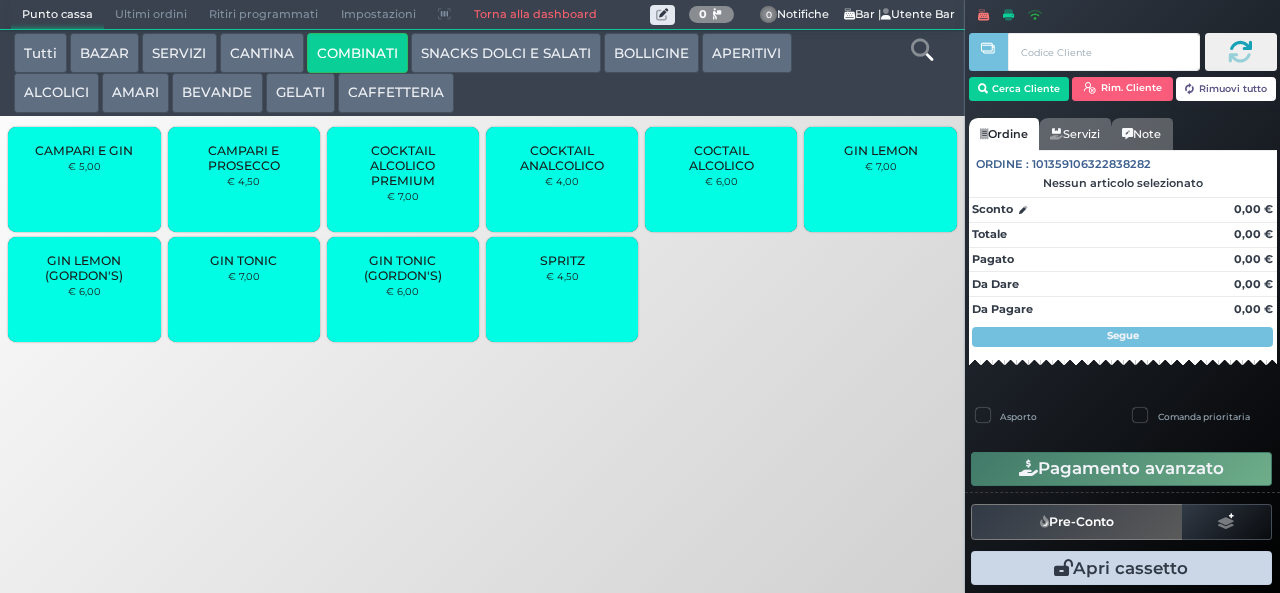 click on "BEVANDE" at bounding box center [217, 93] 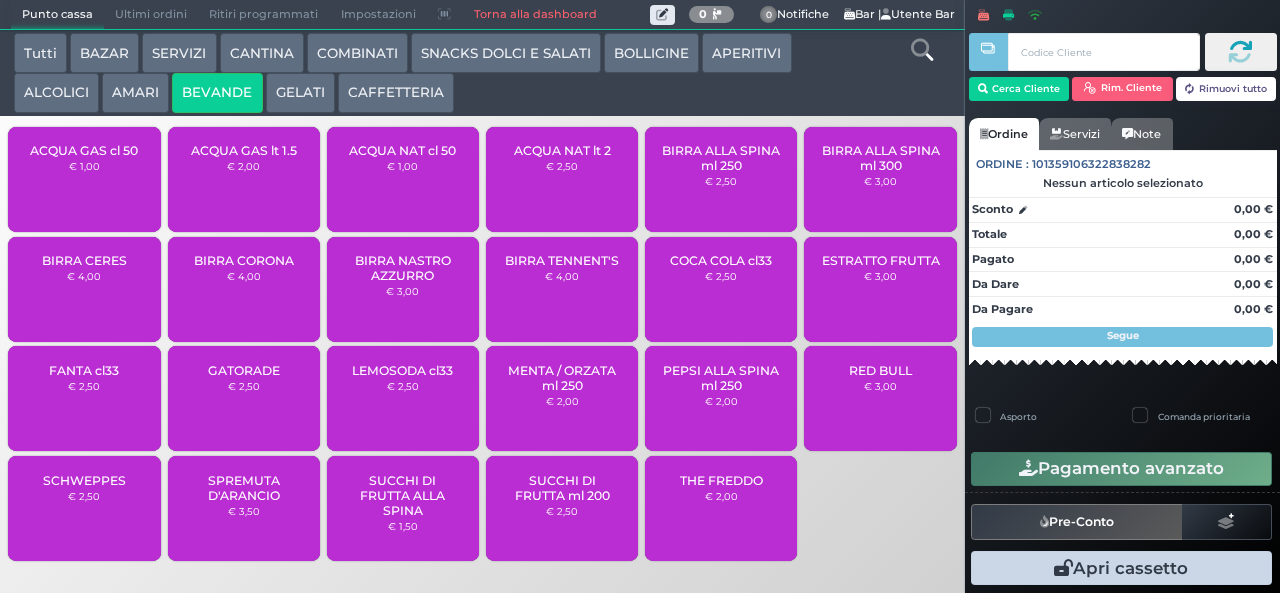 click on "ACQUA NAT lt 2" at bounding box center [562, 150] 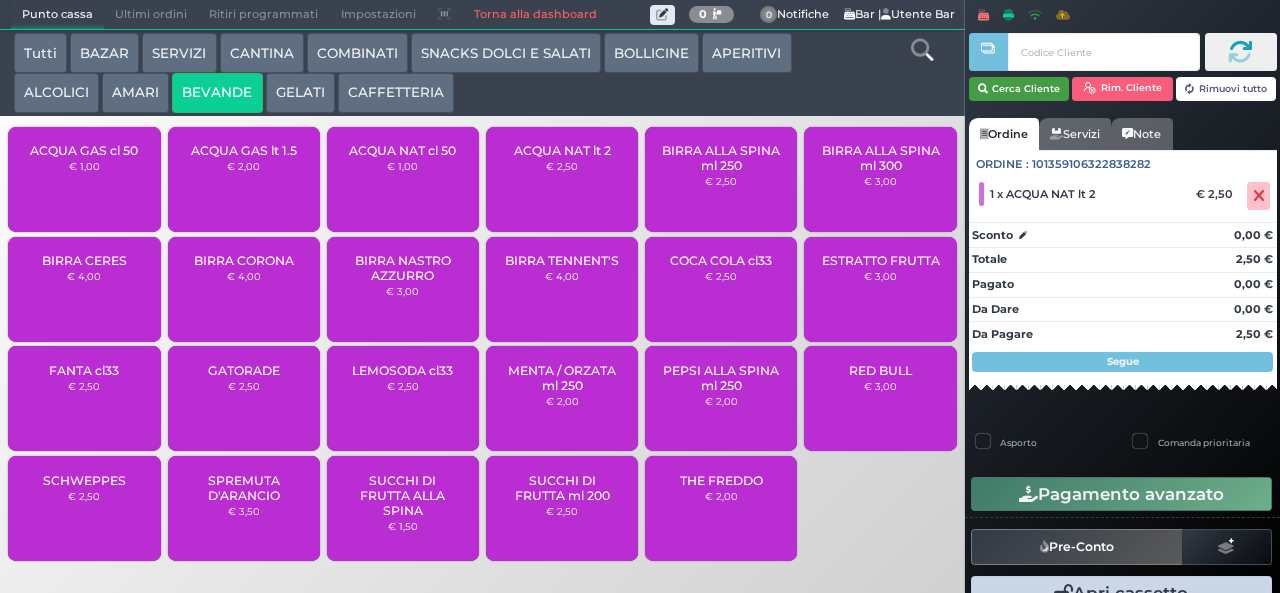 click on "Cerca Cliente" at bounding box center (1019, 89) 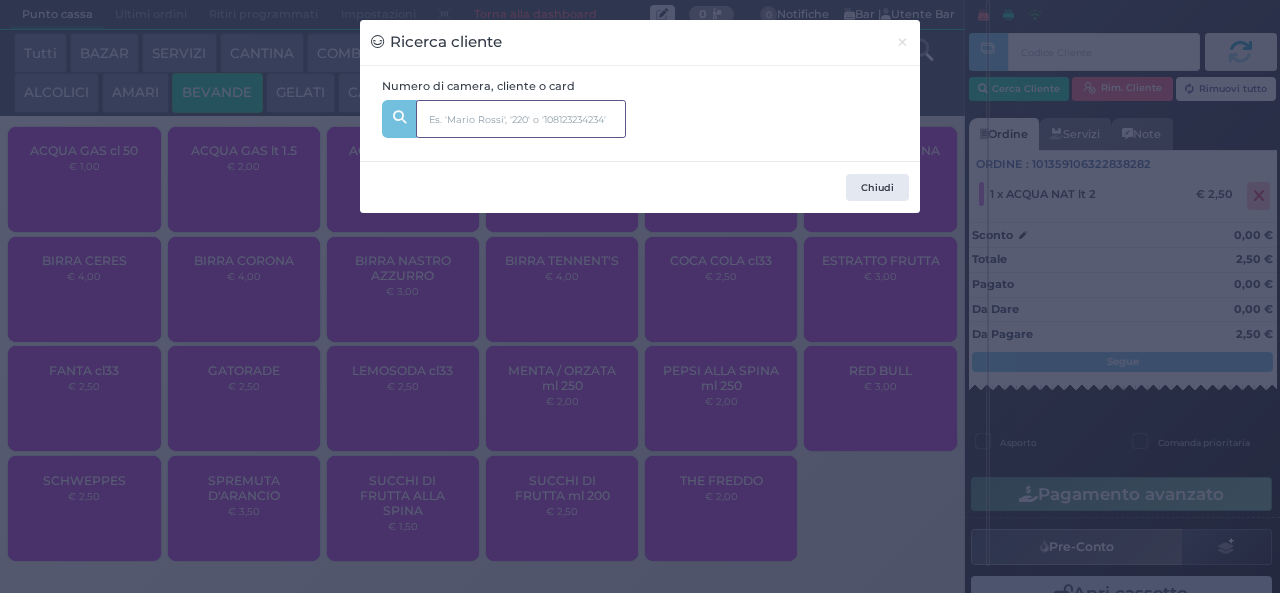 click at bounding box center (521, 119) 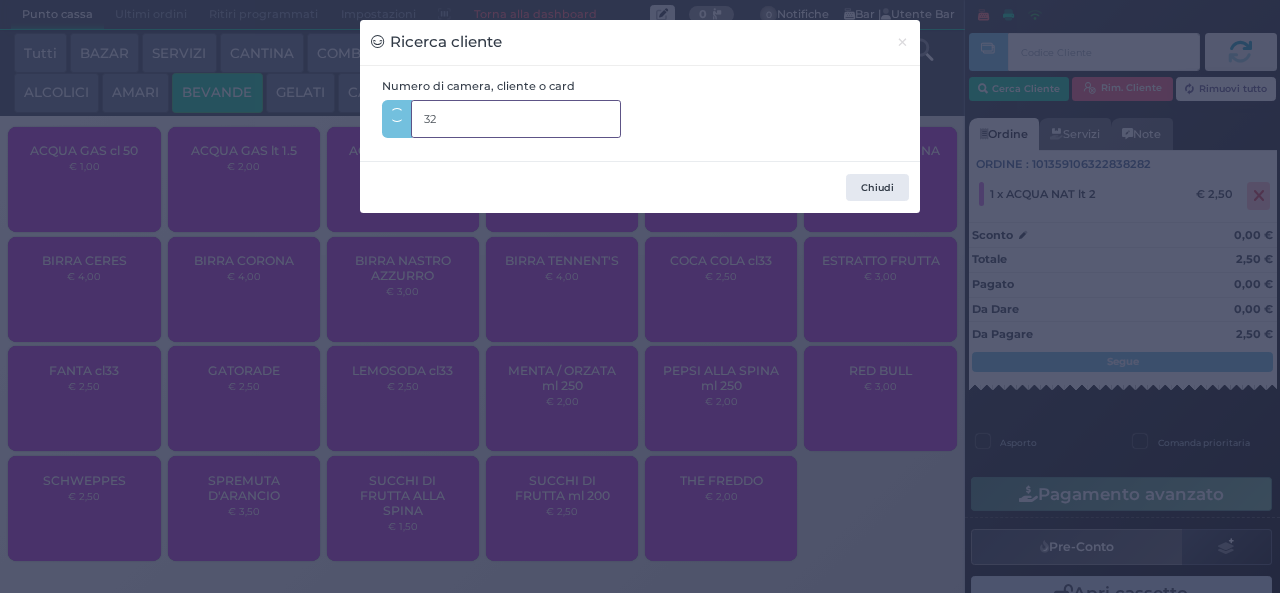 type on "326" 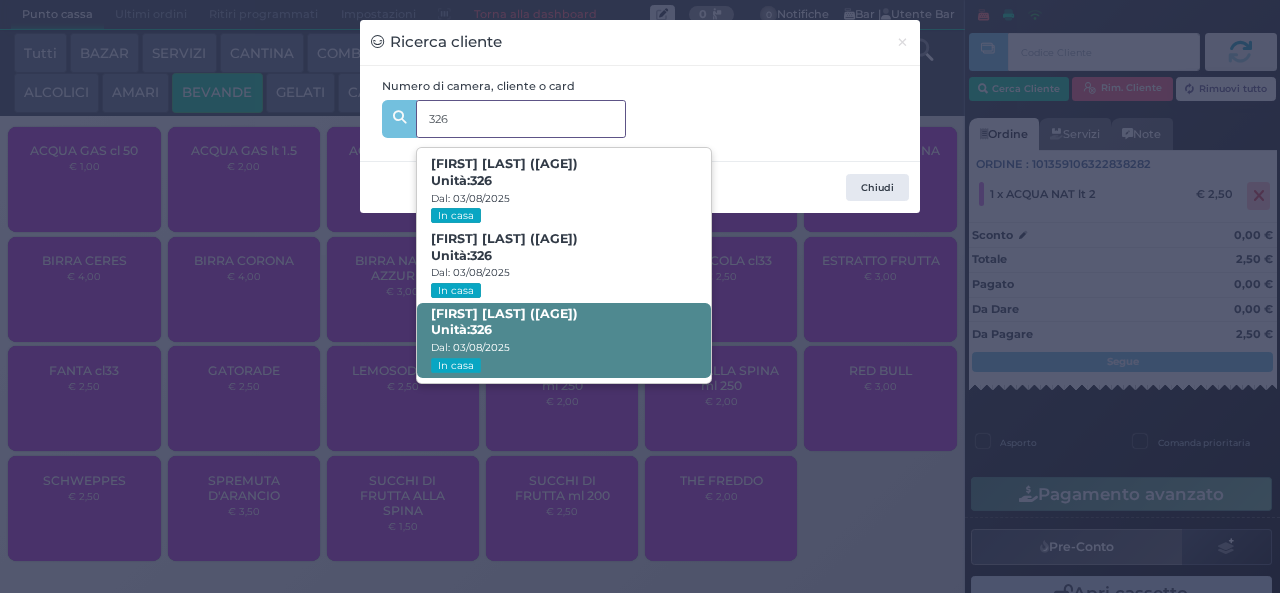 click on "[FIRST] [LAST] ([AGE]) Unità:  [NUMBER]" at bounding box center [504, 322] 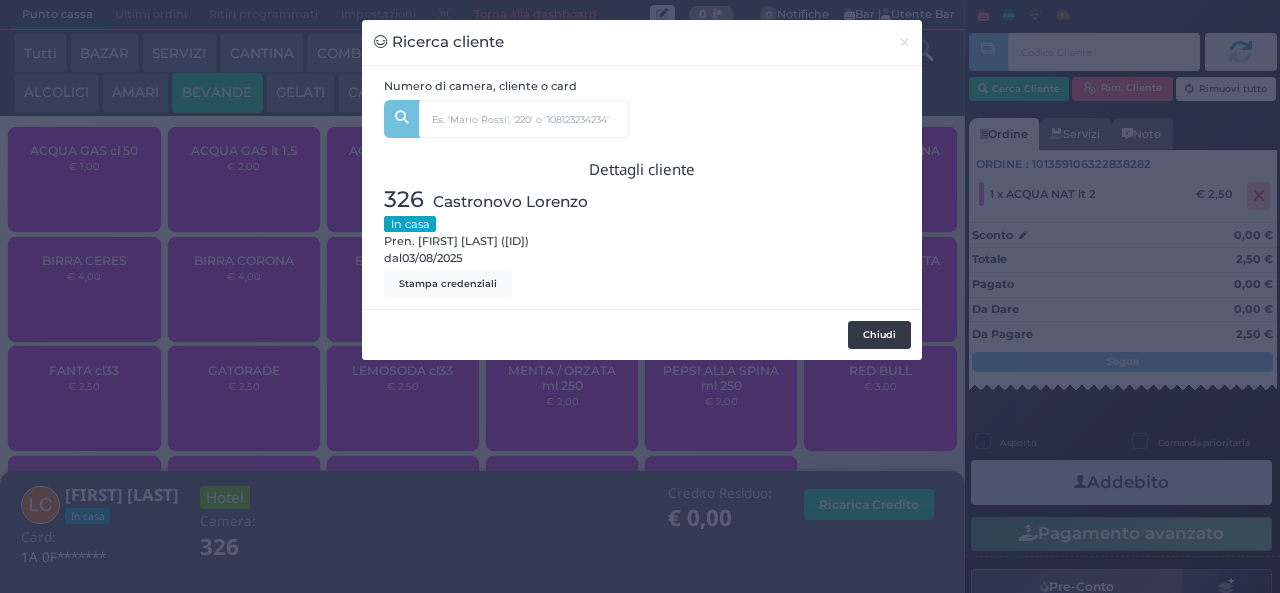 click on "Chiudi" at bounding box center [879, 335] 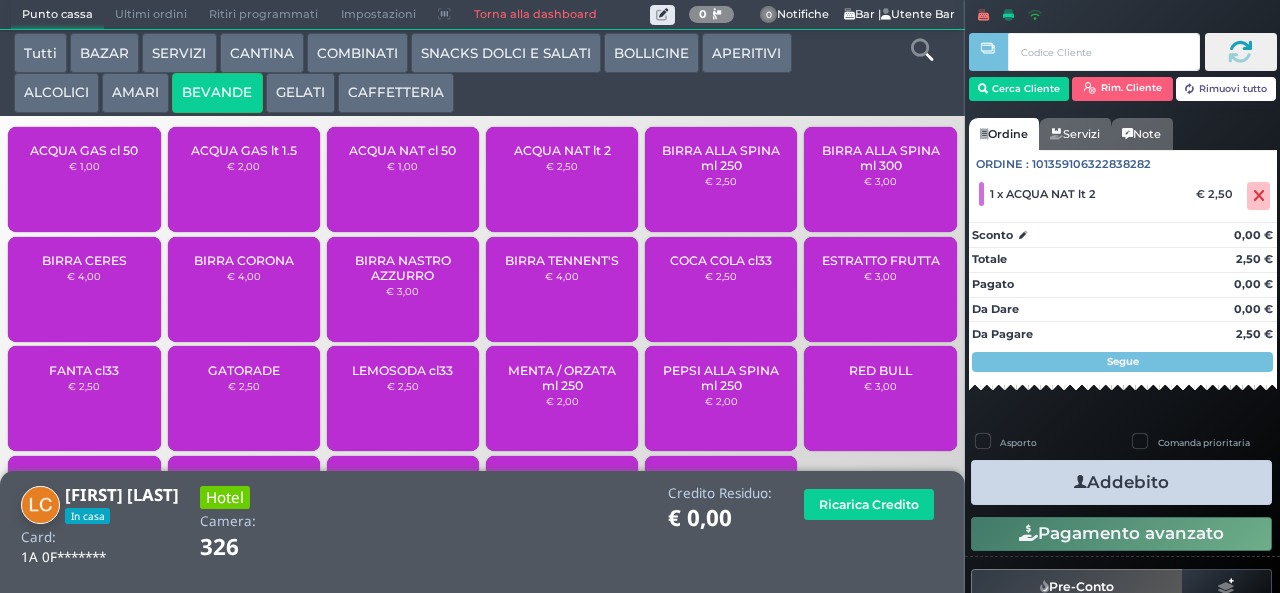 click on "Addebito" at bounding box center [1121, 482] 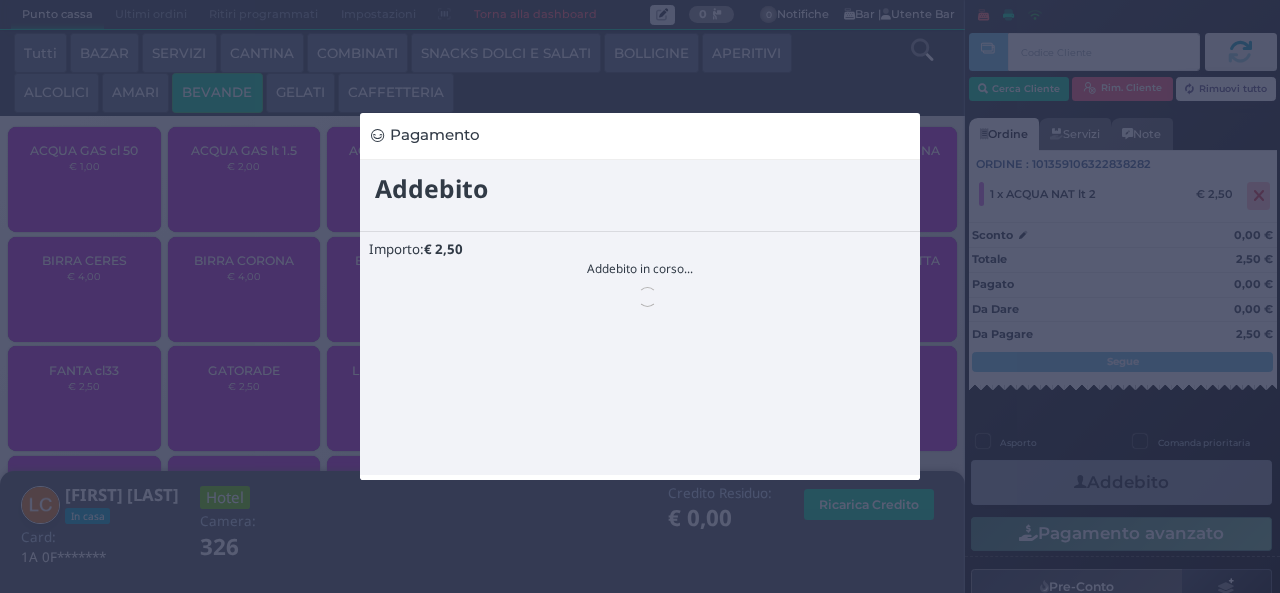 scroll, scrollTop: 0, scrollLeft: 0, axis: both 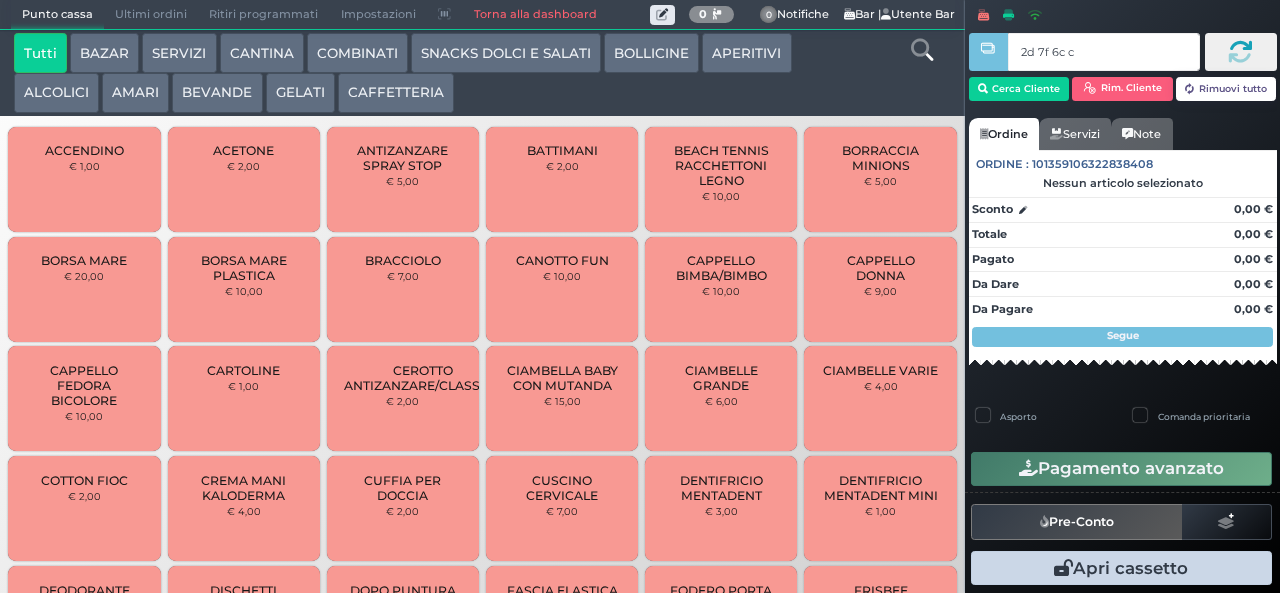 type on "2d 7f 6c c3" 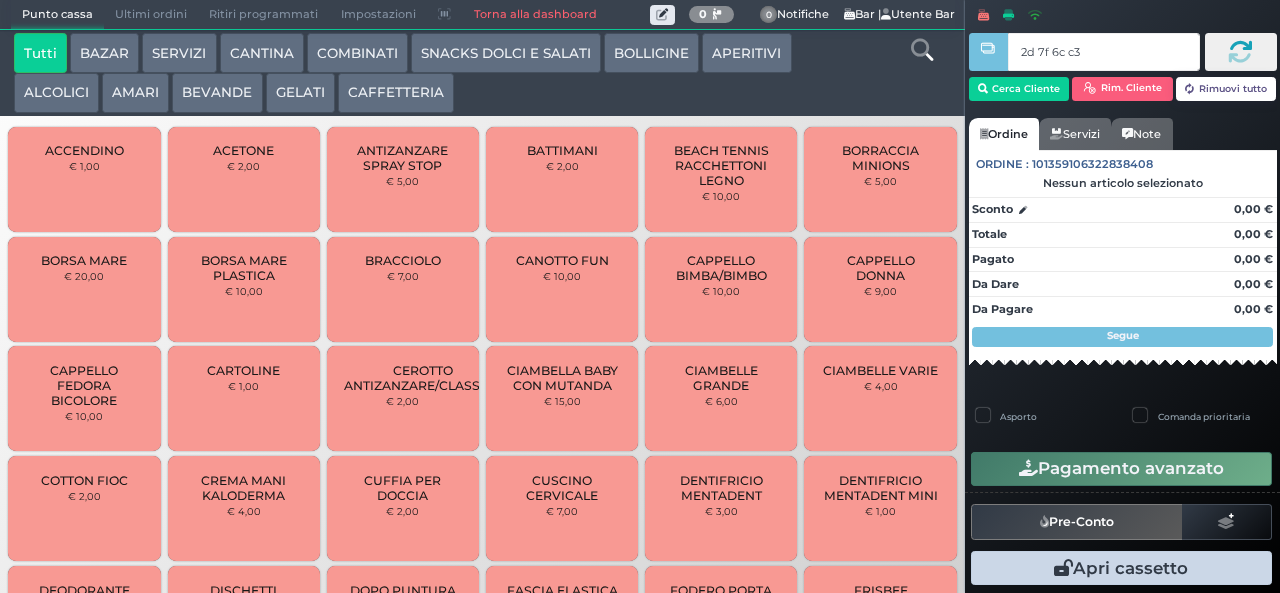 type 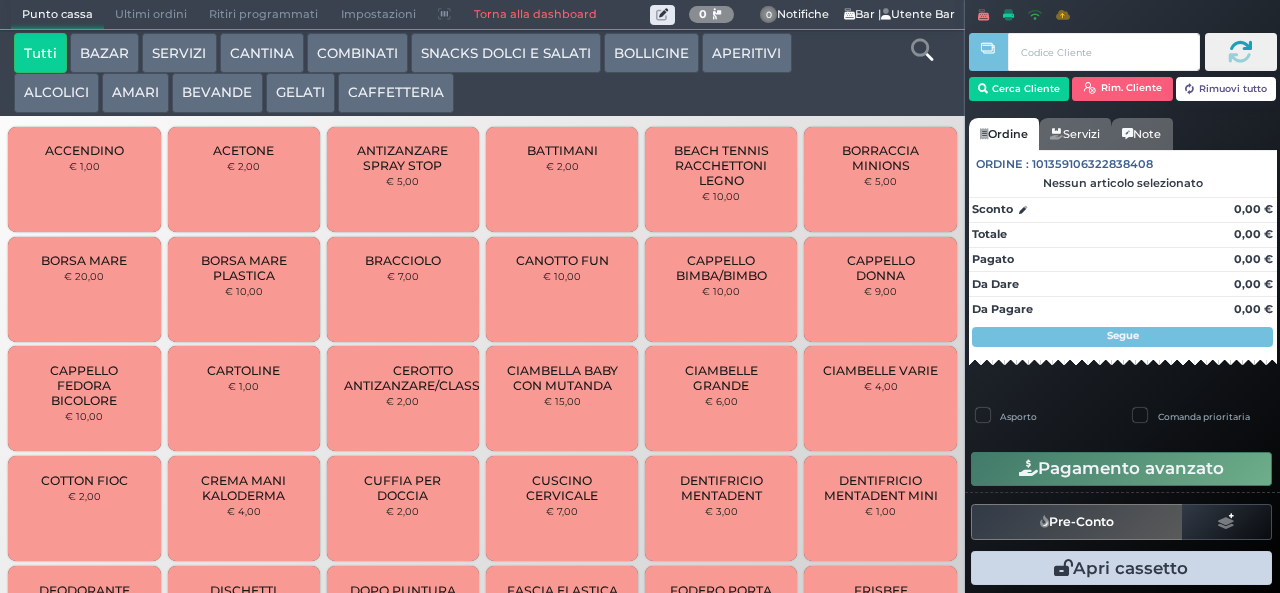 click at bounding box center [0, 0] 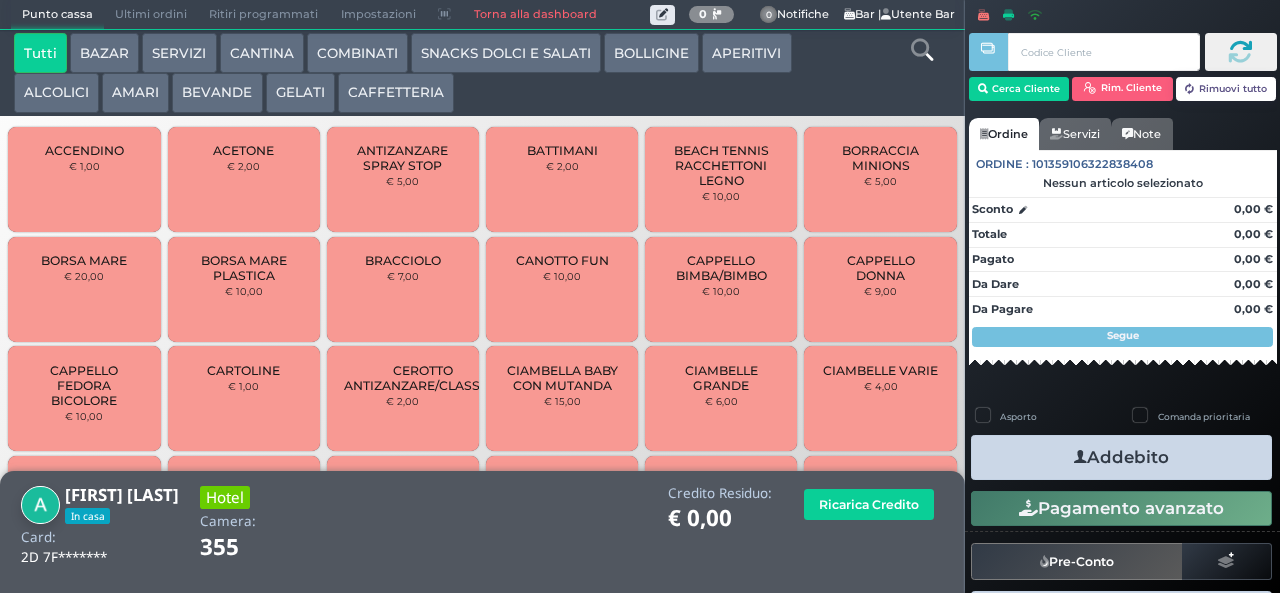 click on "SNACKS DOLCI E SALATI" at bounding box center (506, 53) 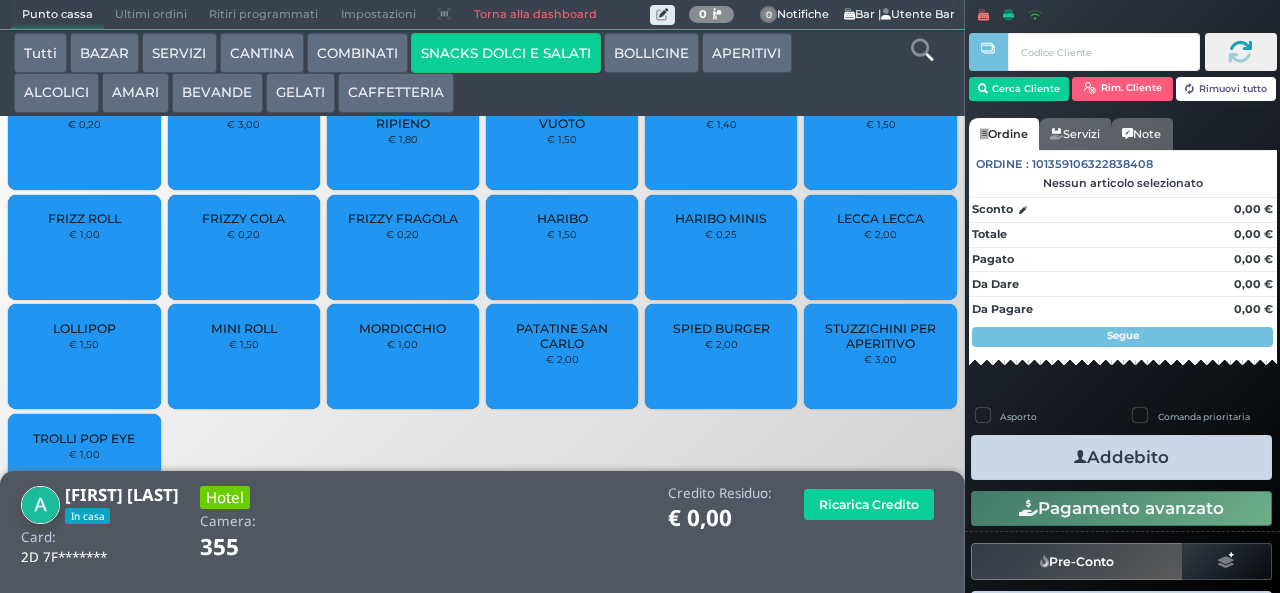 scroll, scrollTop: 89, scrollLeft: 0, axis: vertical 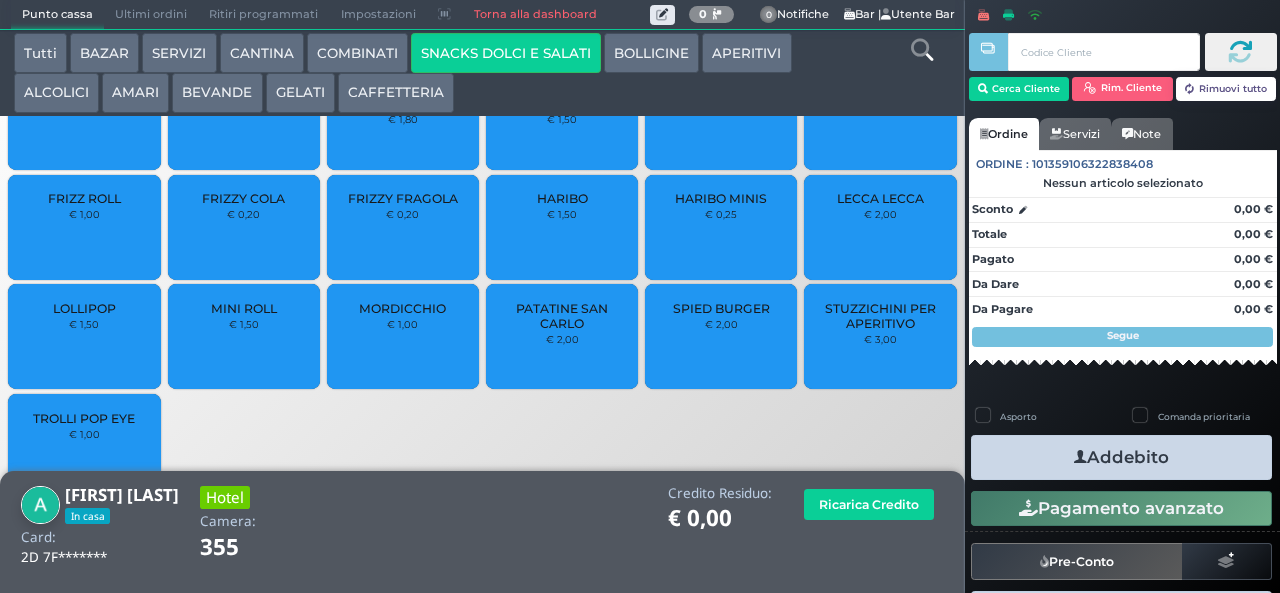 click on "PATATINE SAN CARLO" at bounding box center [562, 316] 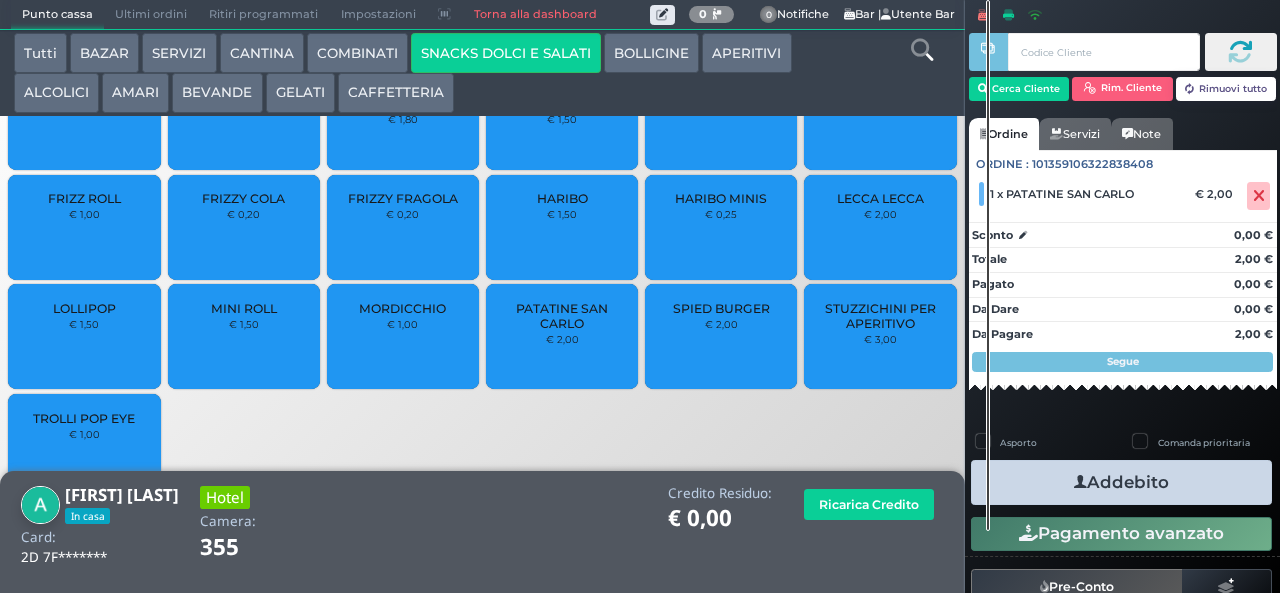click on "Addebito" at bounding box center (1121, 482) 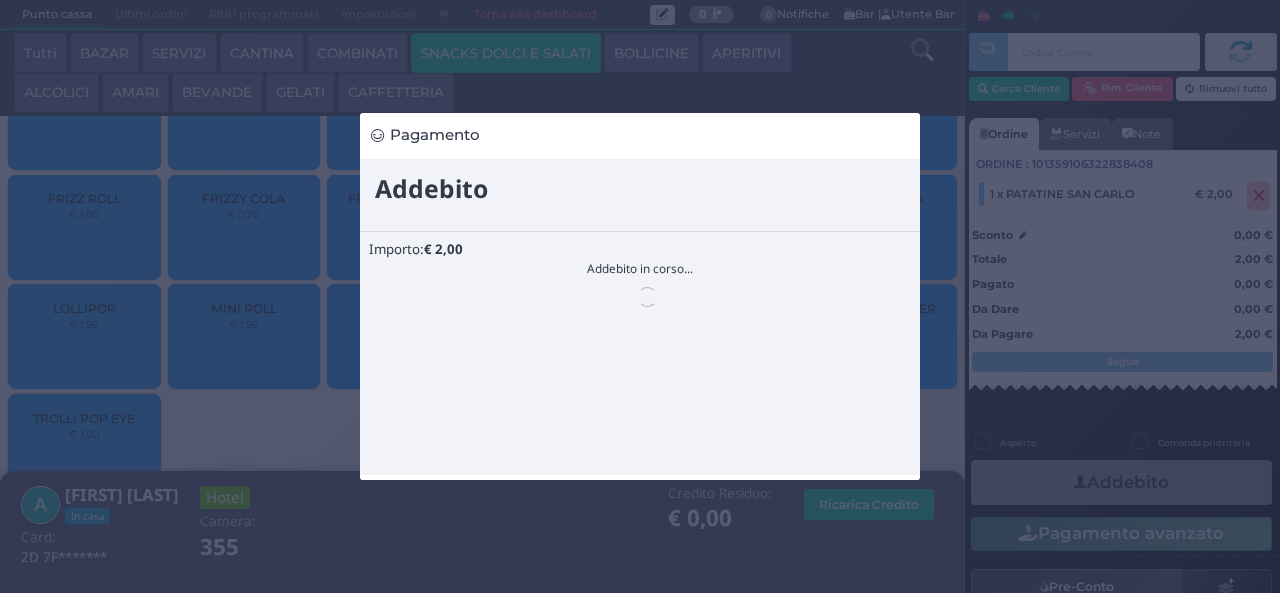 scroll, scrollTop: 0, scrollLeft: 0, axis: both 